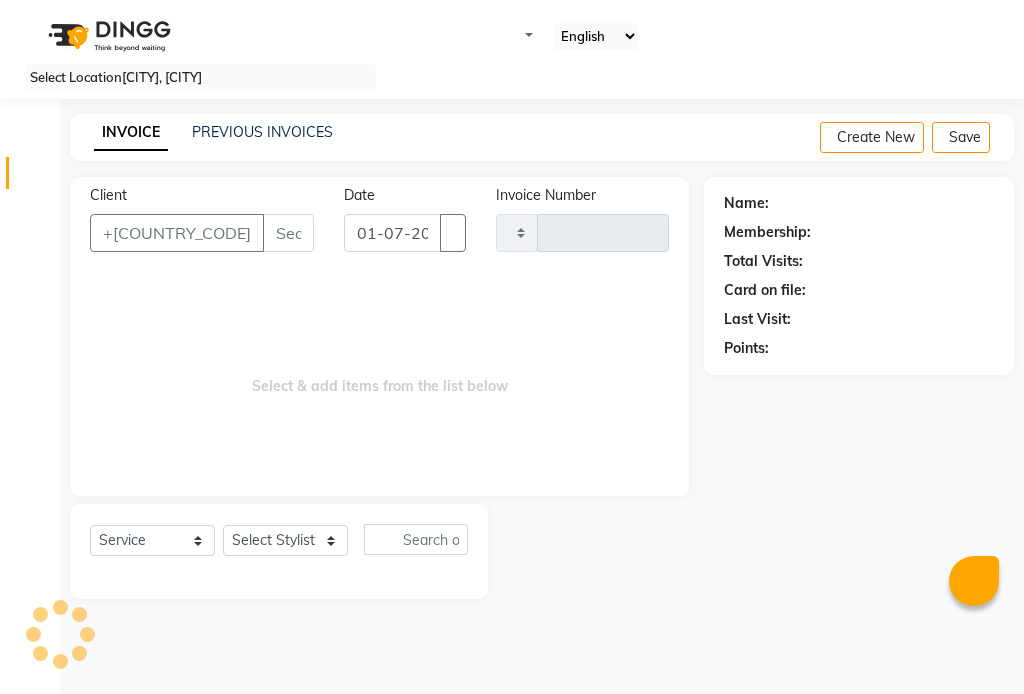 scroll, scrollTop: 0, scrollLeft: 0, axis: both 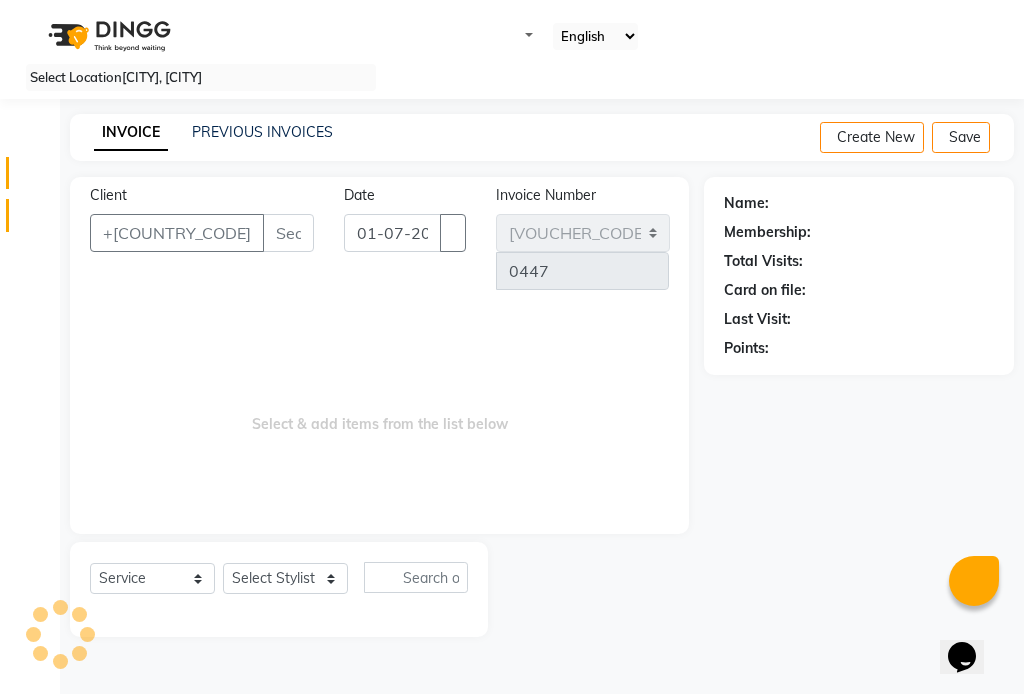 click at bounding box center [38, 220] 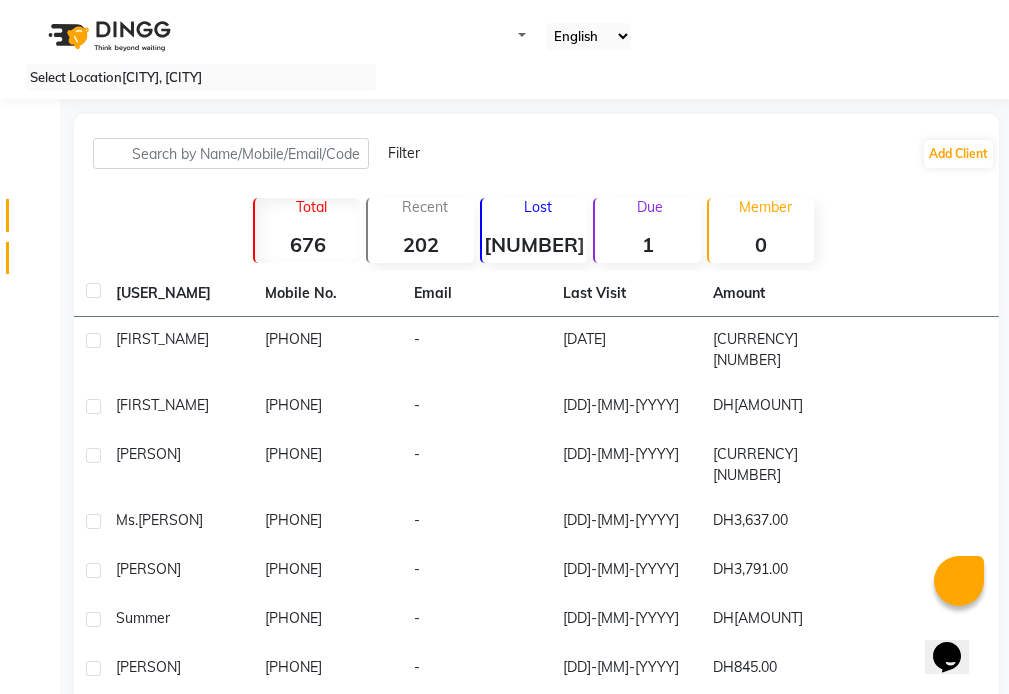click at bounding box center (38, 263) 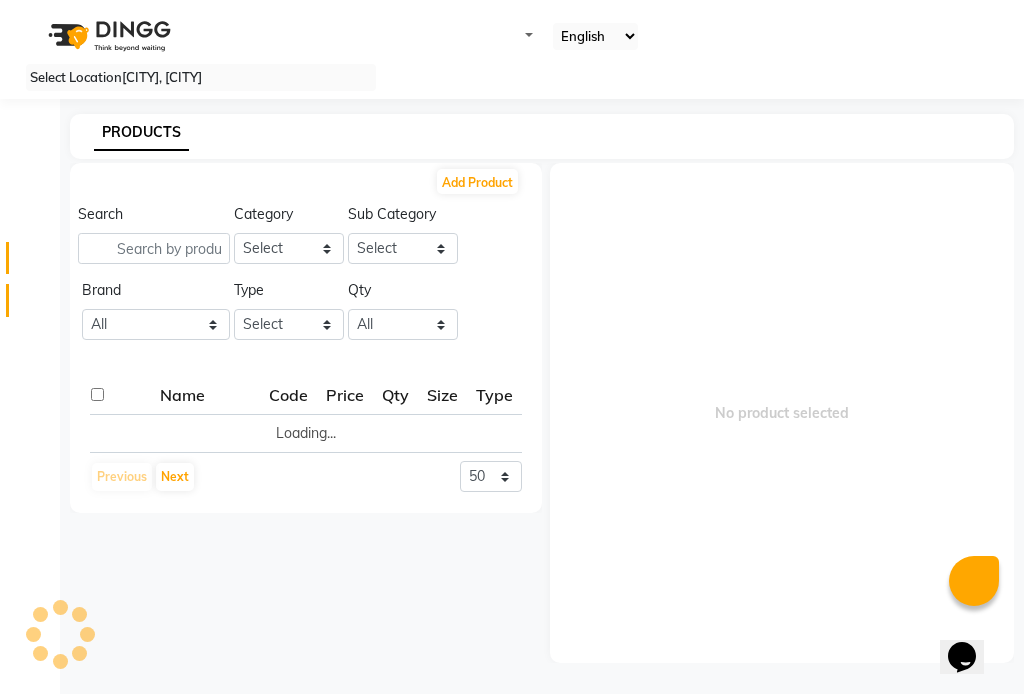 click at bounding box center (38, 305) 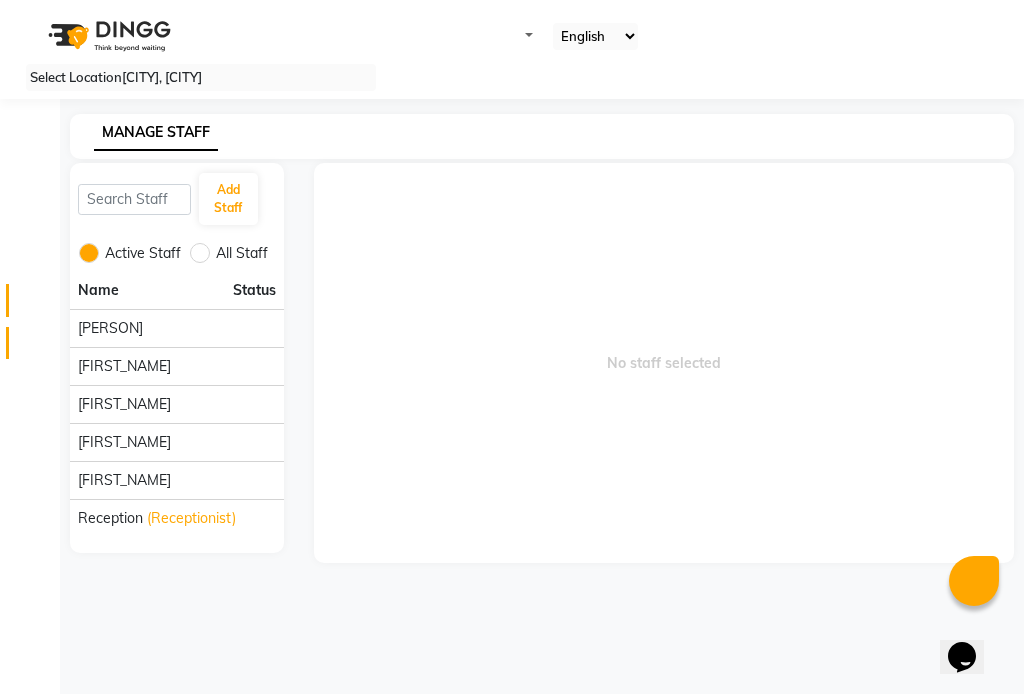 click at bounding box center [38, 348] 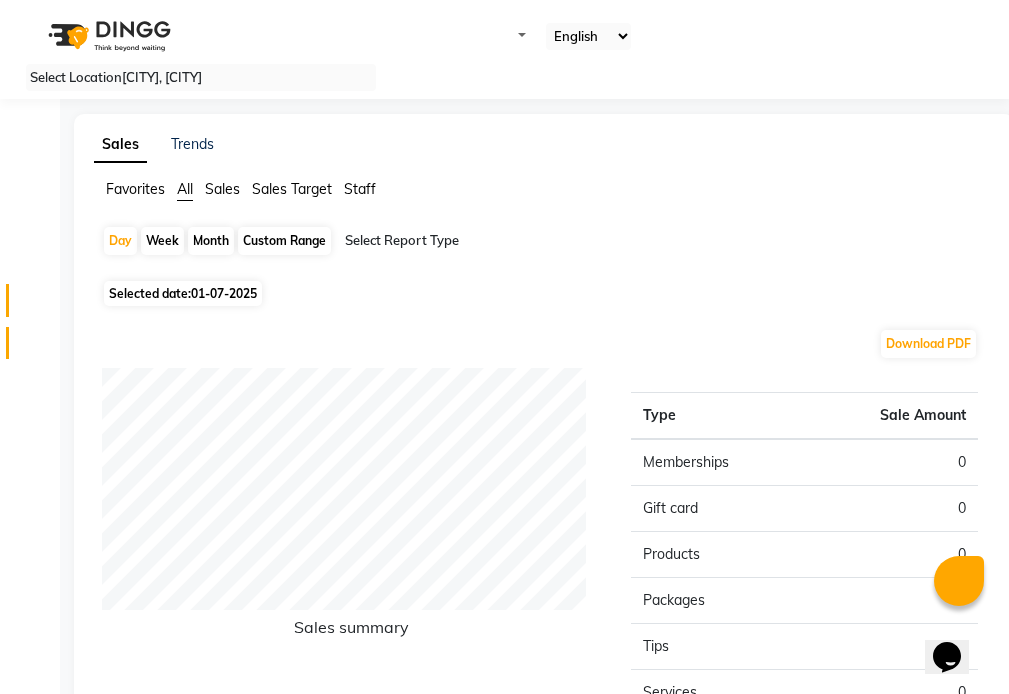 click at bounding box center (38, 305) 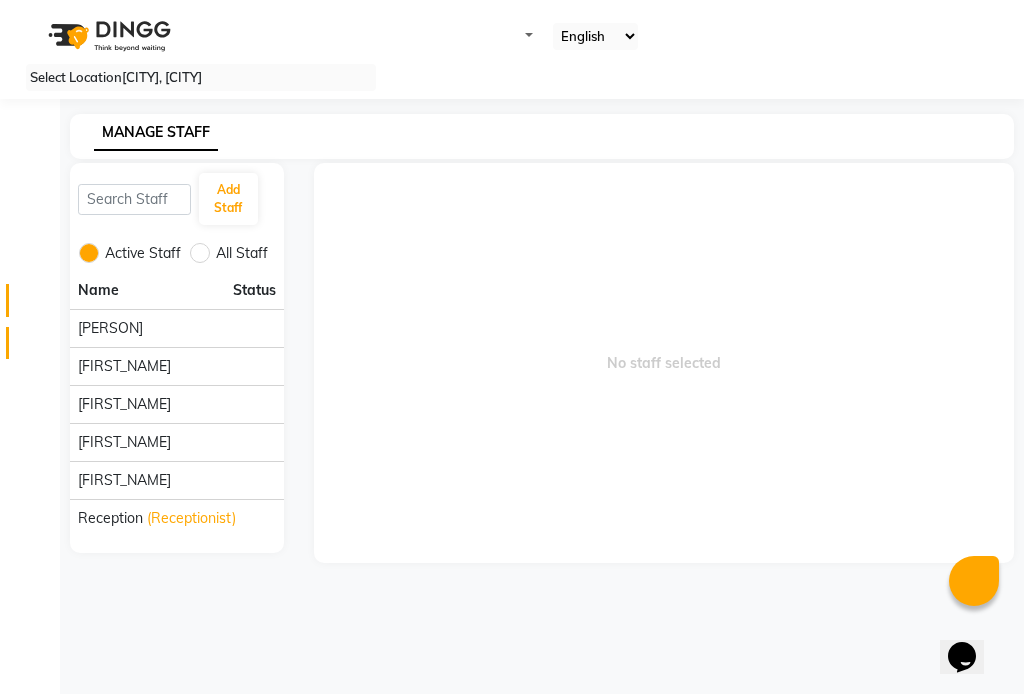 click at bounding box center (38, 348) 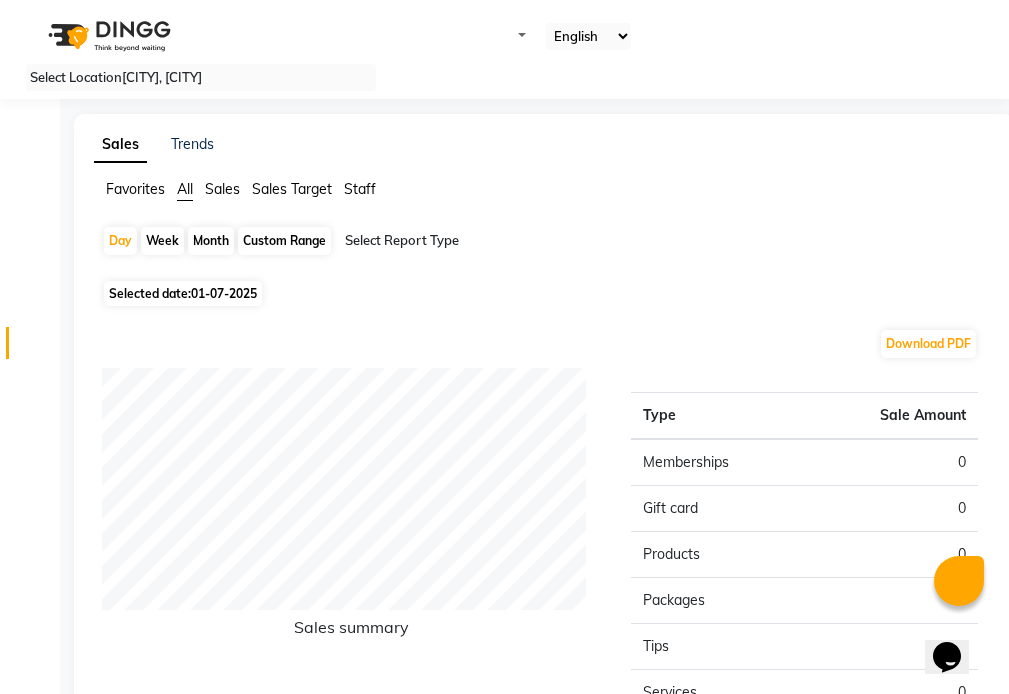 click on "Month" at bounding box center [211, 241] 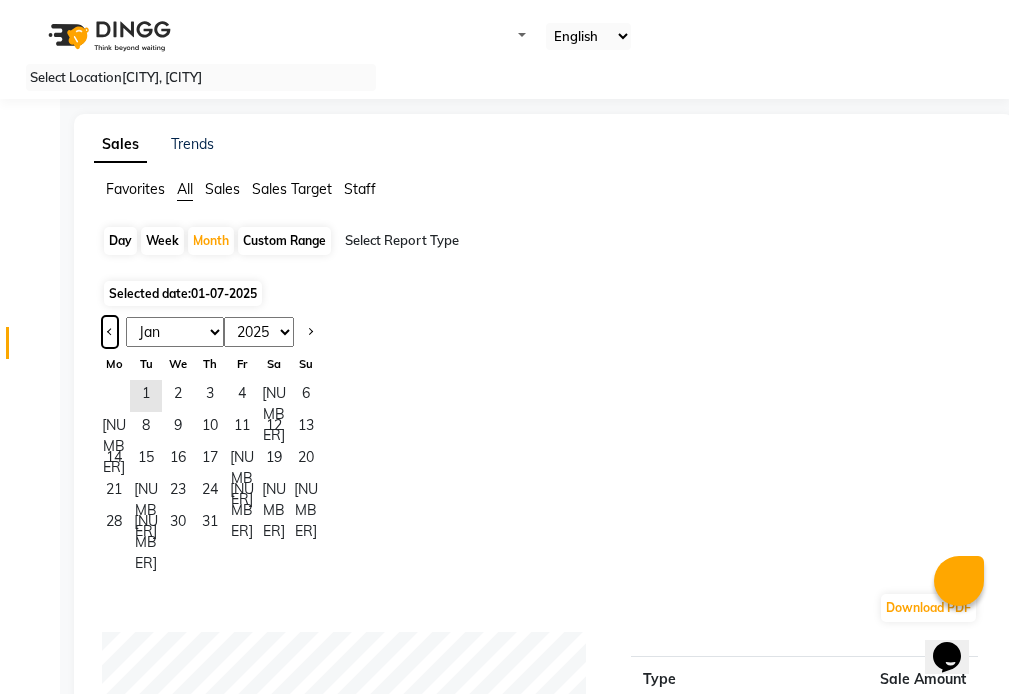 click at bounding box center [110, 330] 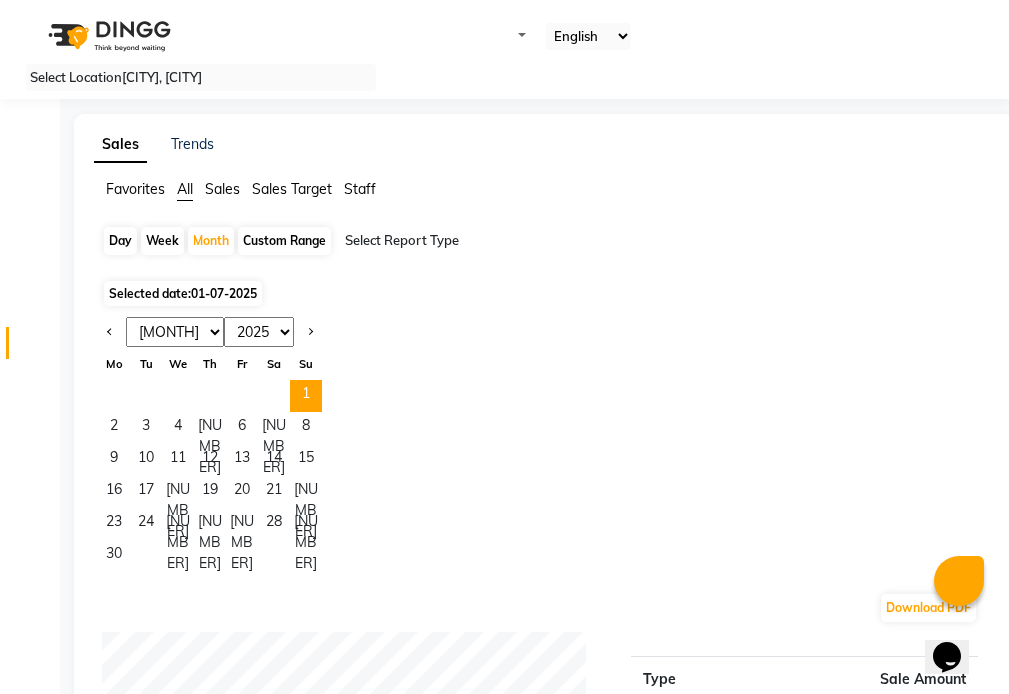 click on "1" at bounding box center [306, 396] 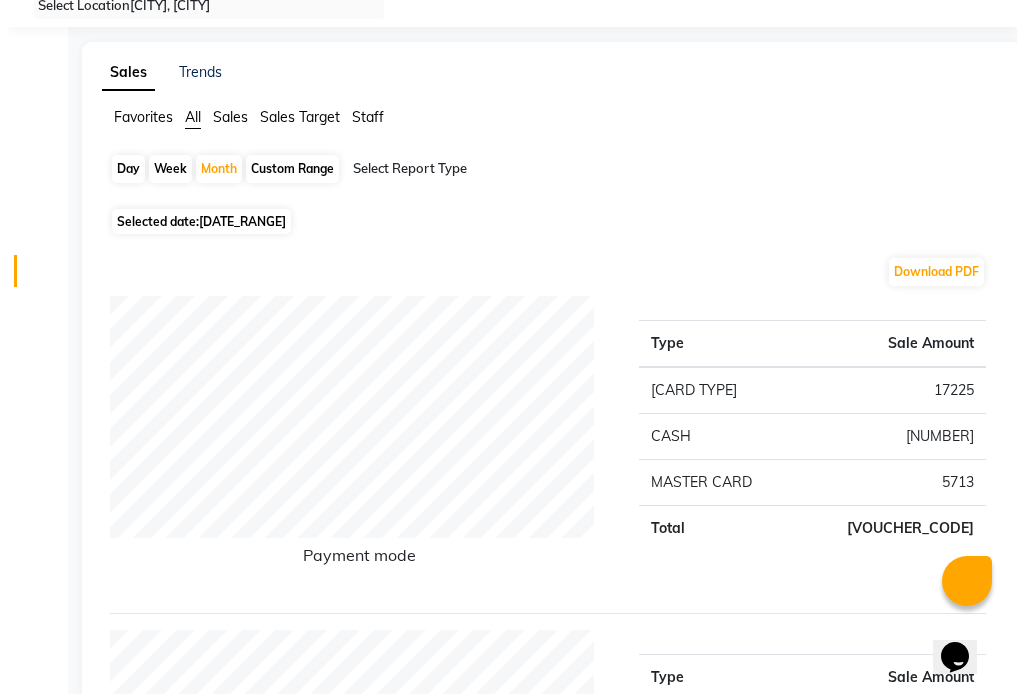 scroll, scrollTop: 0, scrollLeft: 0, axis: both 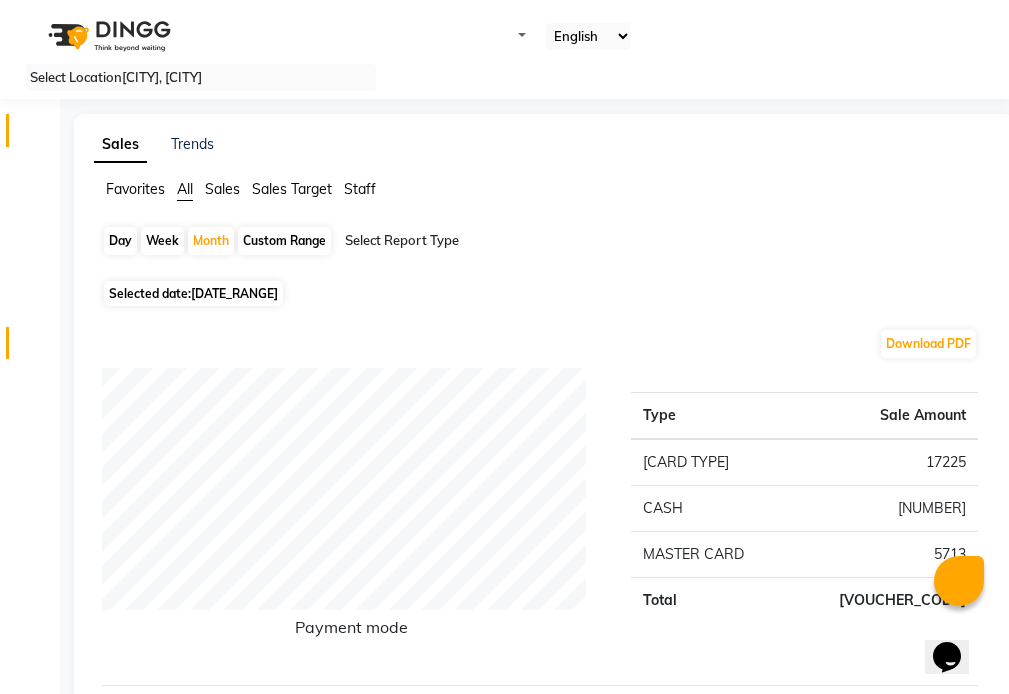click at bounding box center (38, 135) 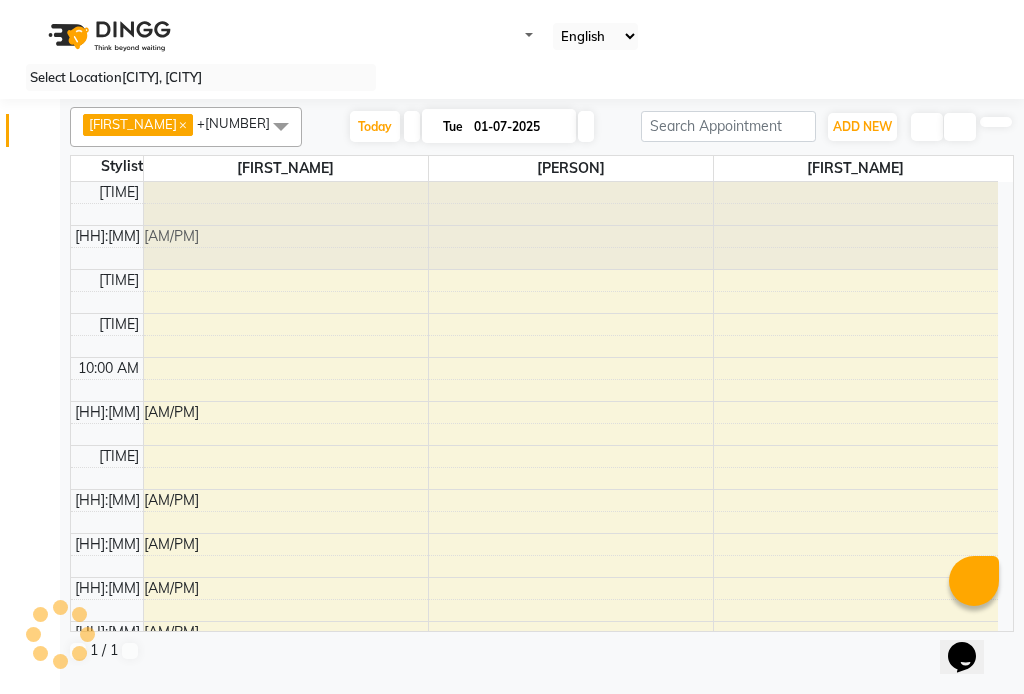 scroll, scrollTop: 0, scrollLeft: 0, axis: both 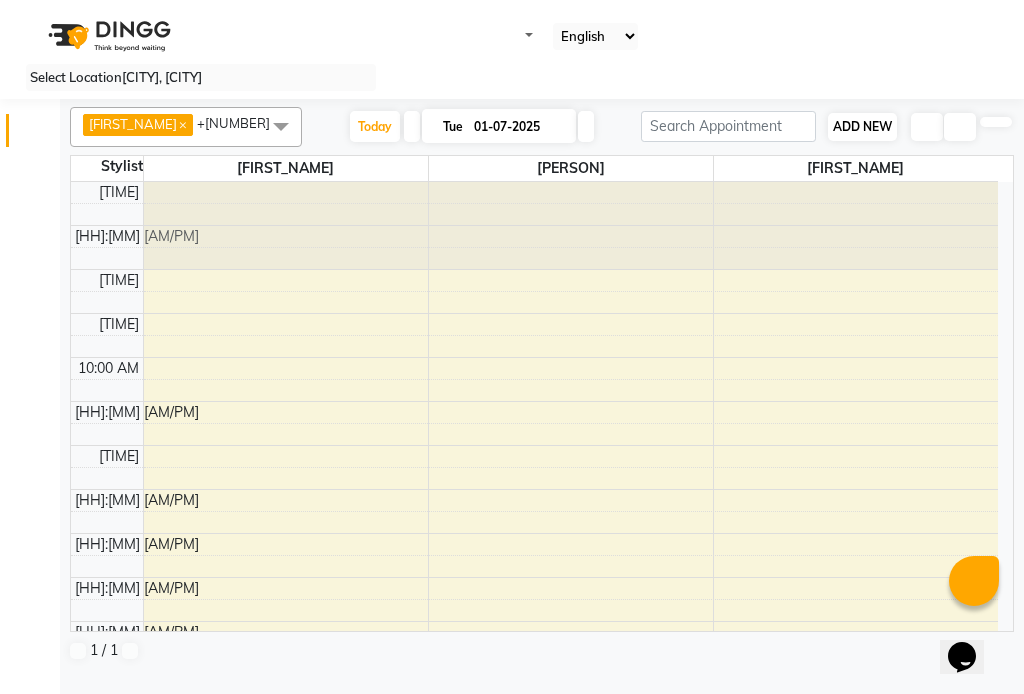 click on "ADD NEW" at bounding box center (862, 126) 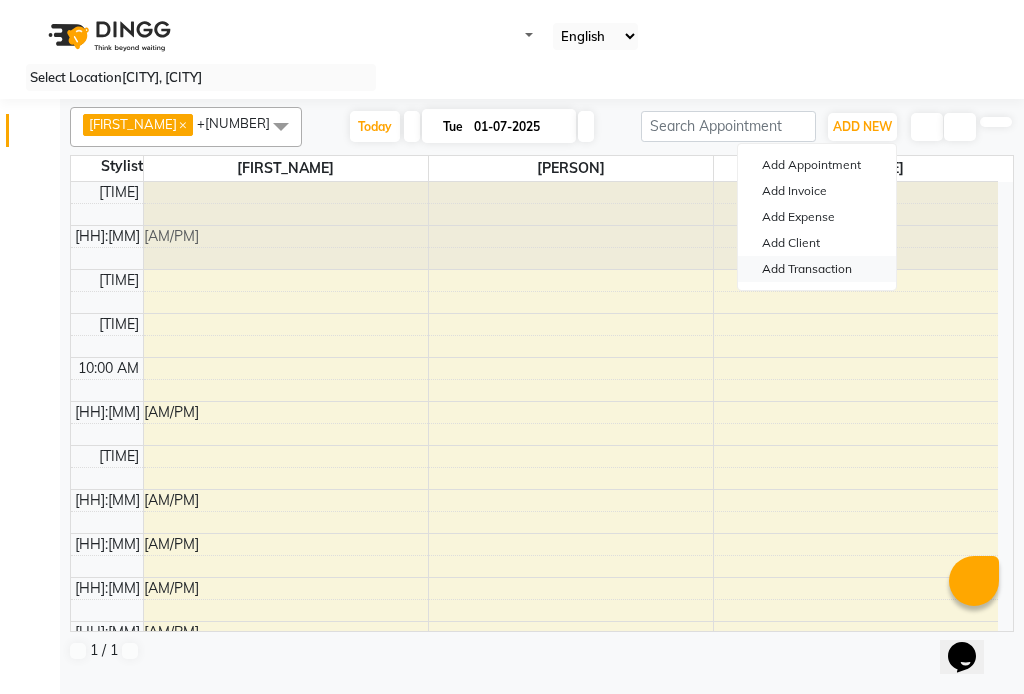click on "Add Transaction" at bounding box center [817, 269] 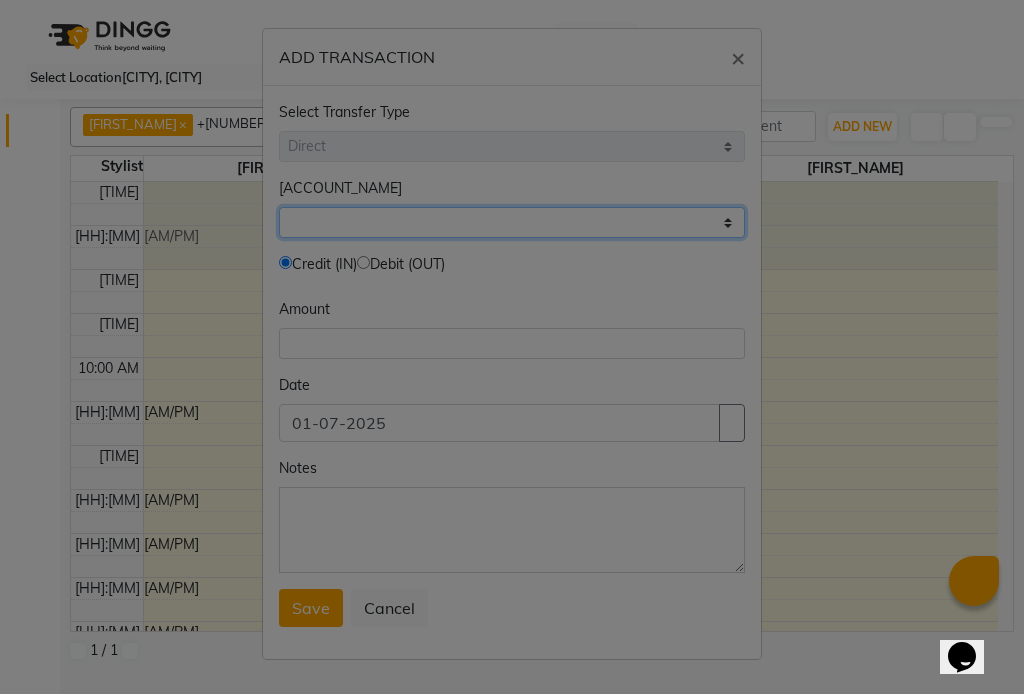 click on "Select Petty Cash" at bounding box center [512, 222] 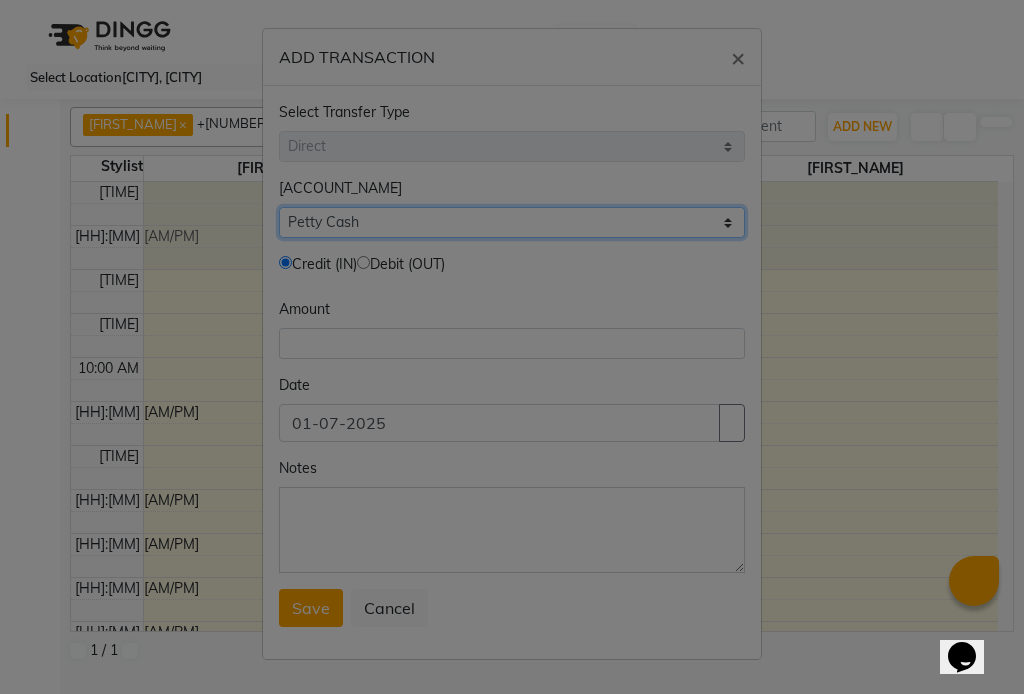 click on "Select Petty Cash" at bounding box center (512, 222) 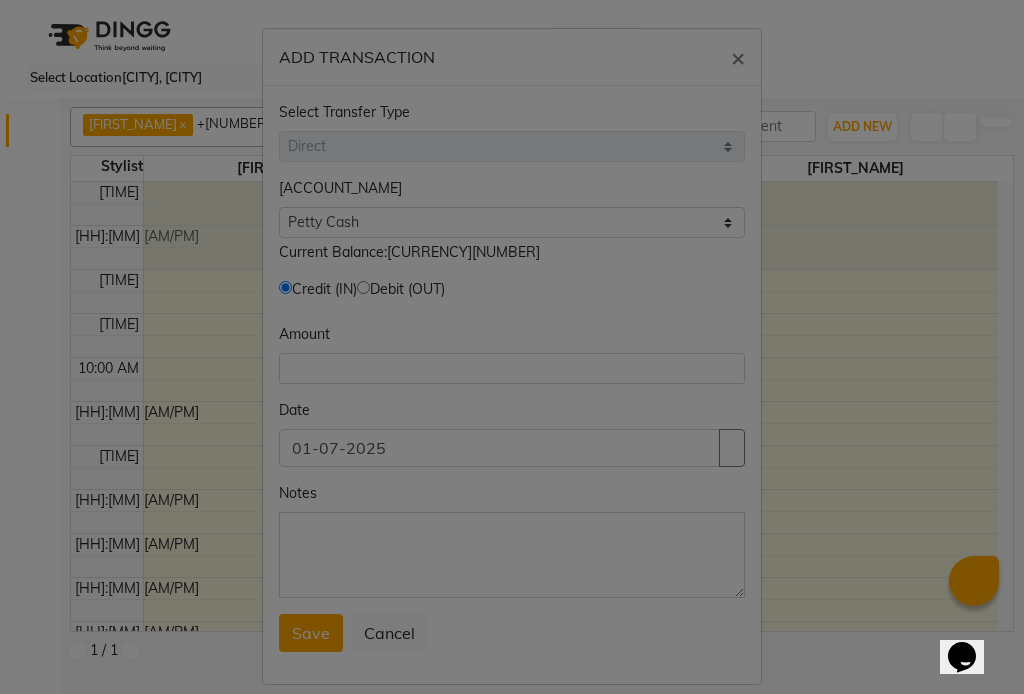 click on "Debit (OUT)" at bounding box center [407, 289] 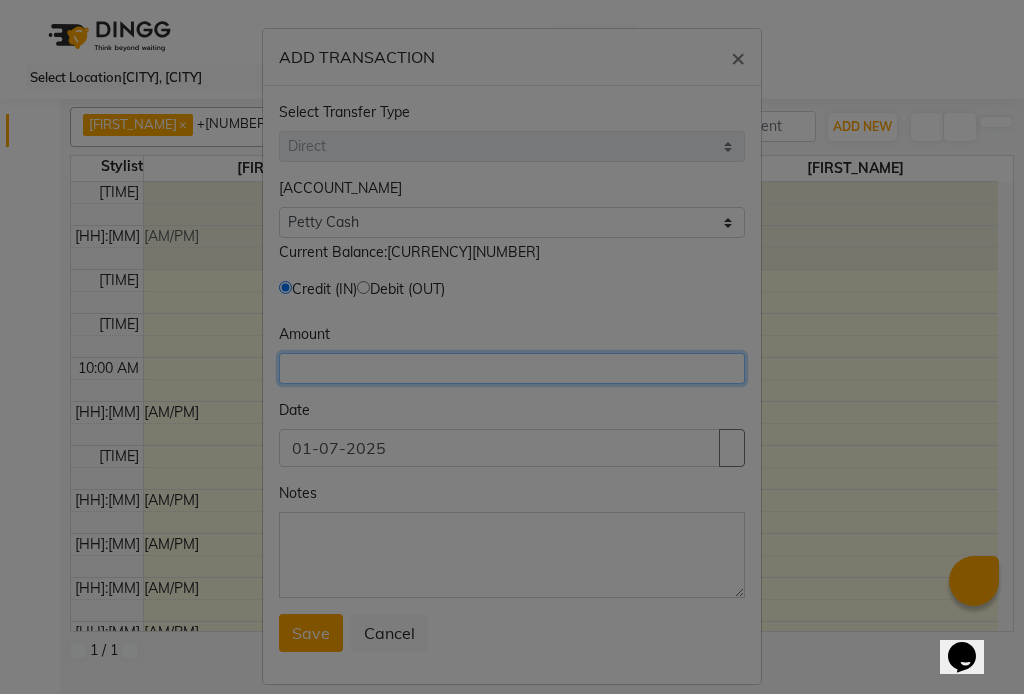 click at bounding box center [512, 368] 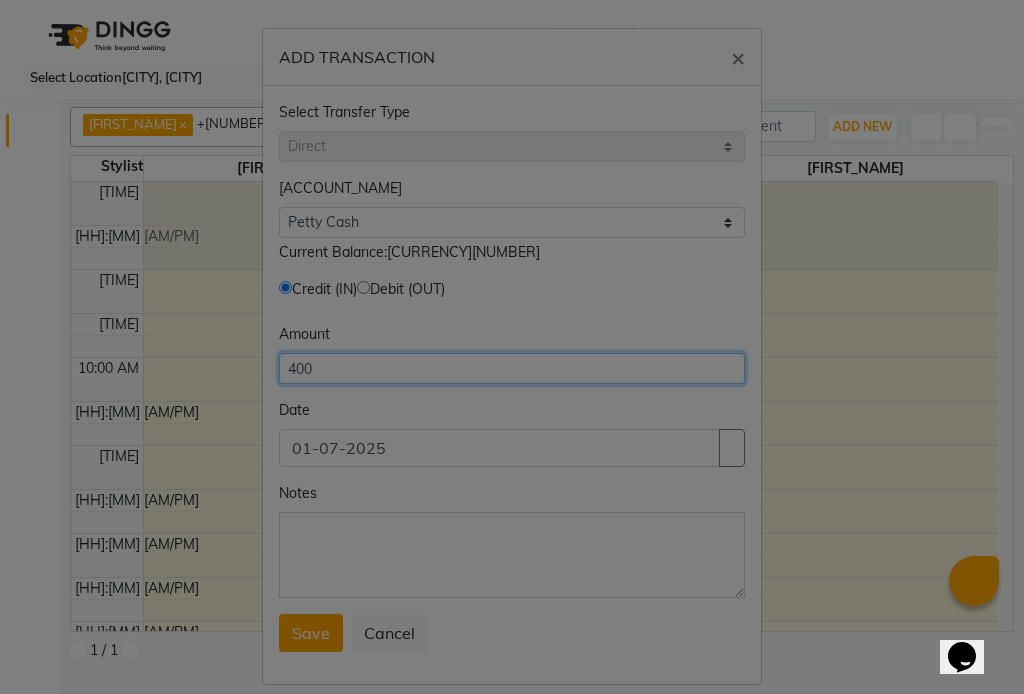 type on "400" 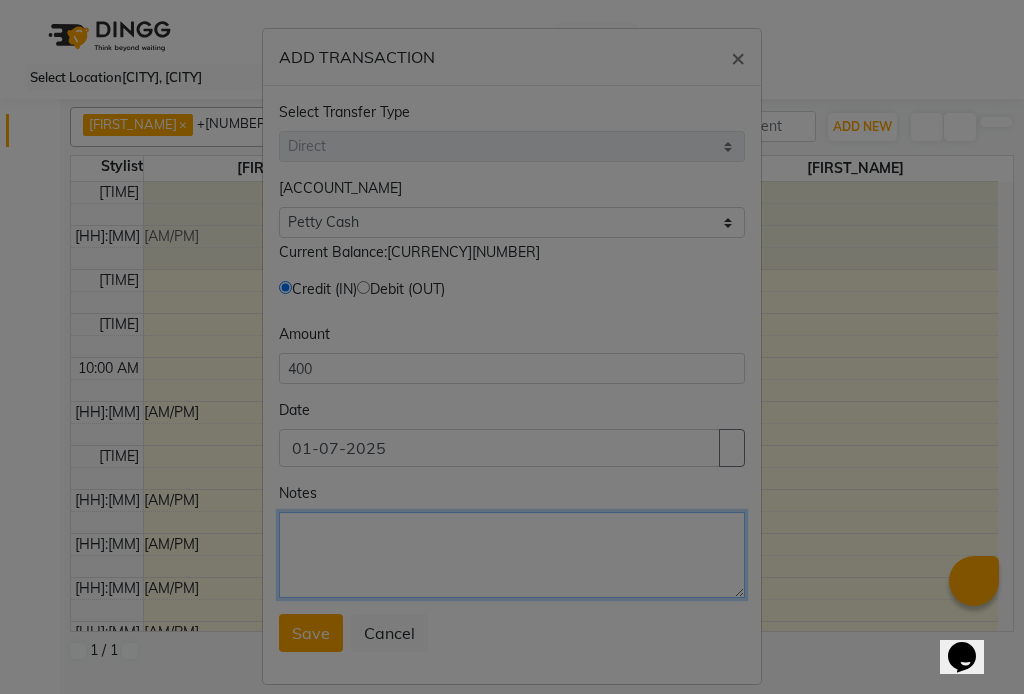 click on "Notes" at bounding box center [512, 555] 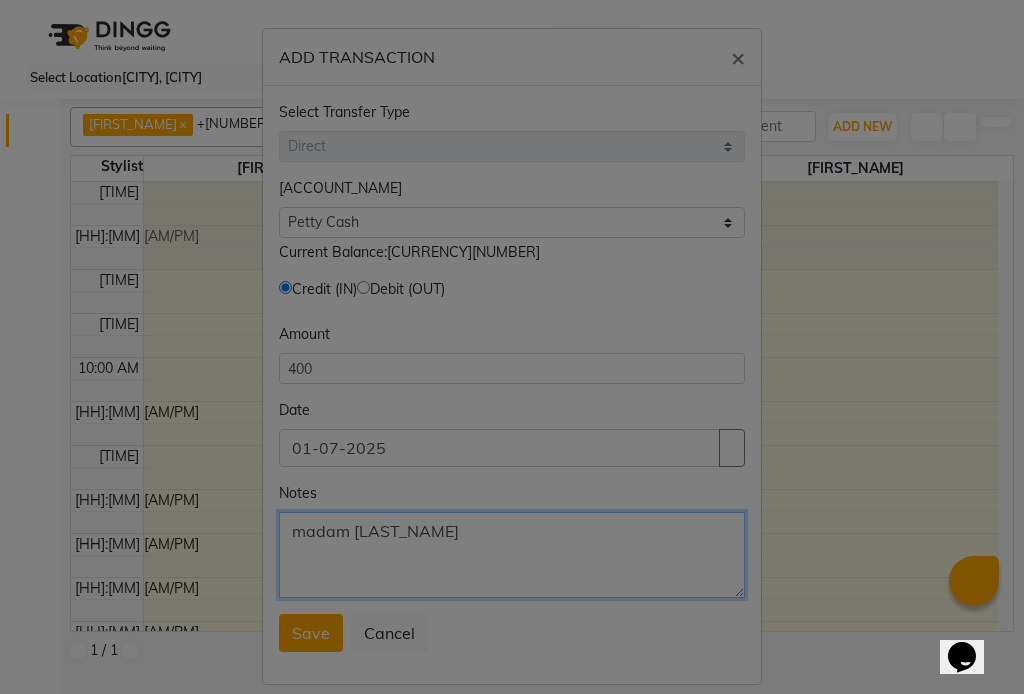click on "madam [LAST_NAME]" at bounding box center [512, 555] 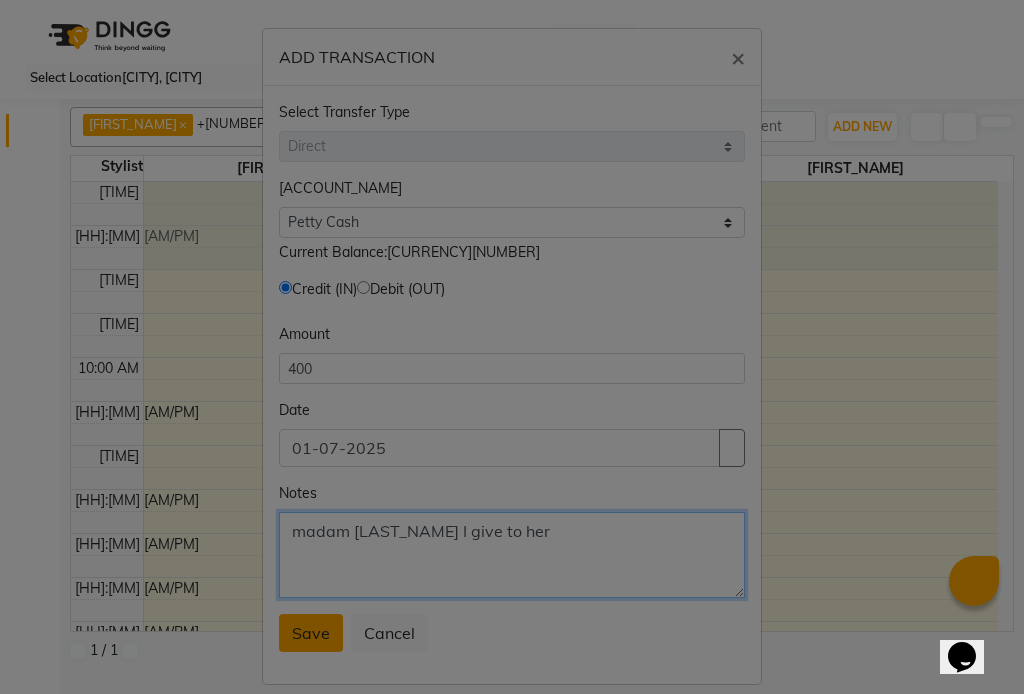 type on "madam [LAST_NAME] I give to her" 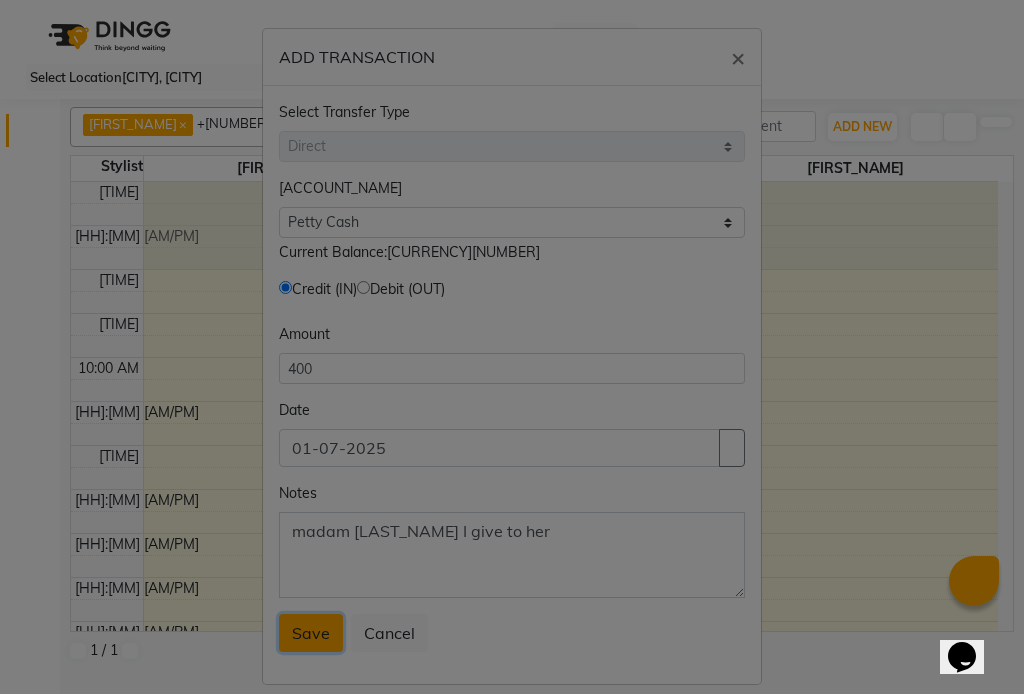 click on "Save" at bounding box center (311, 633) 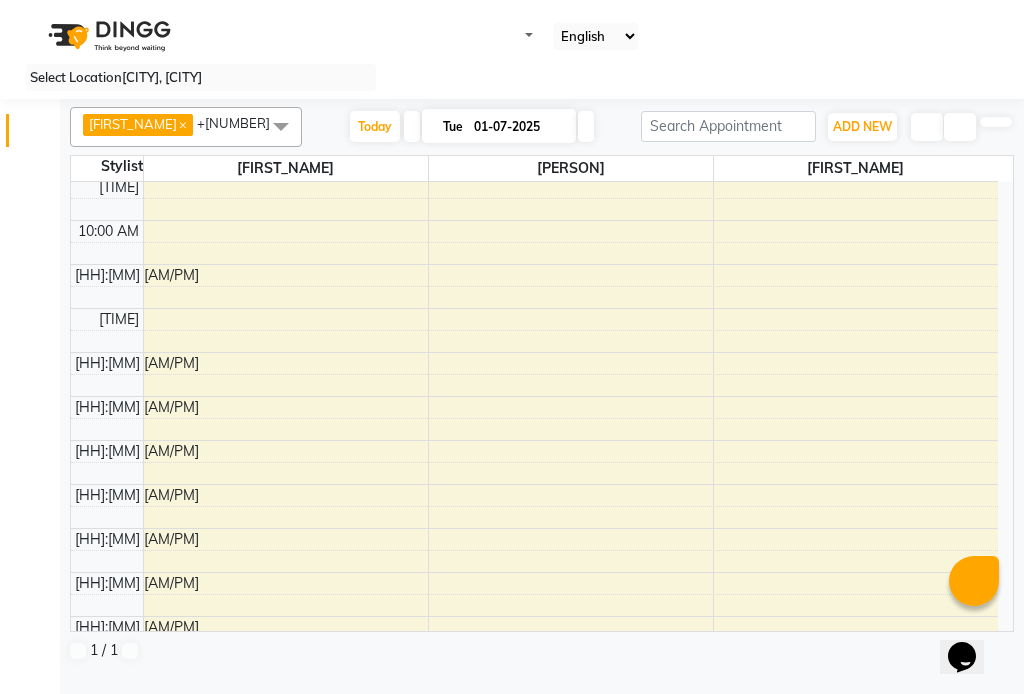 scroll, scrollTop: 51, scrollLeft: 0, axis: vertical 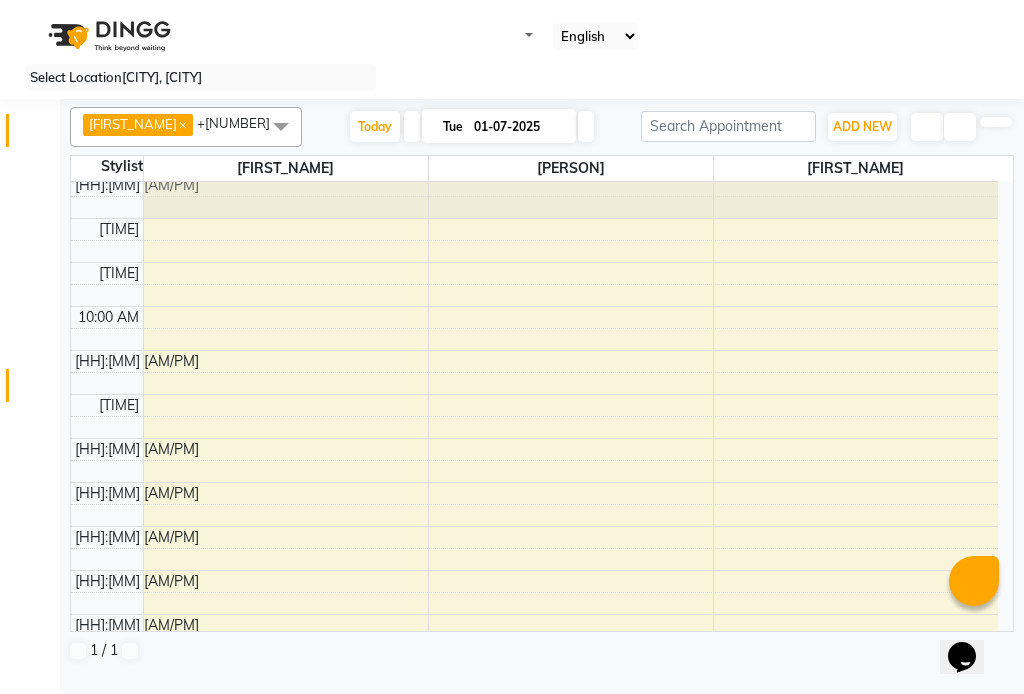 click at bounding box center [38, 390] 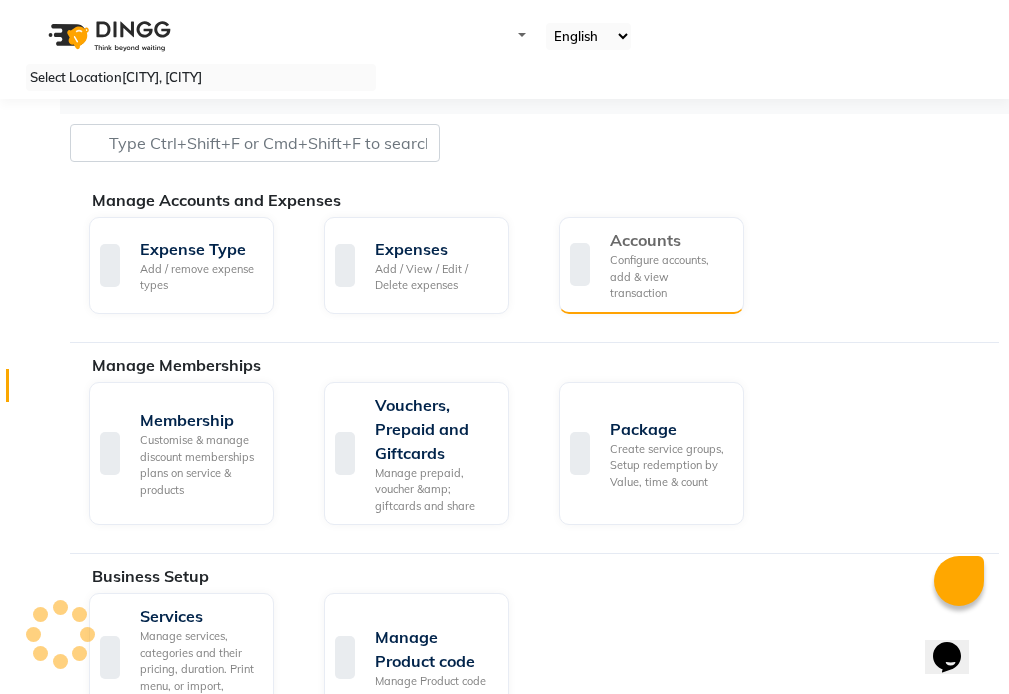 click on "Configure accounts, add & view transaction" at bounding box center (669, 277) 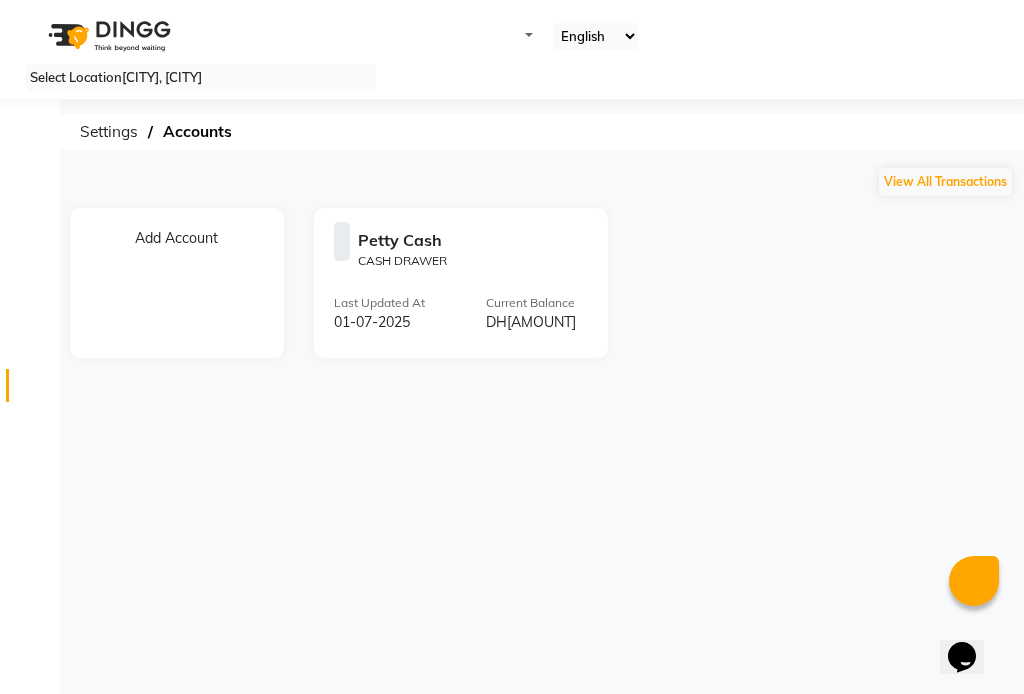 click at bounding box center [38, 390] 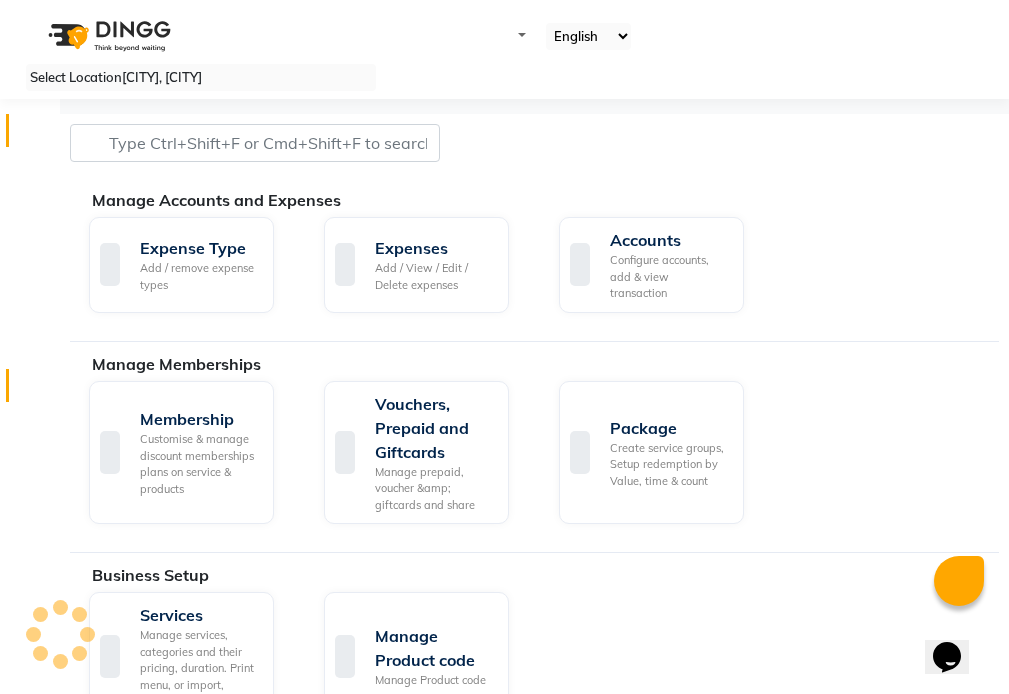 click at bounding box center [38, 135] 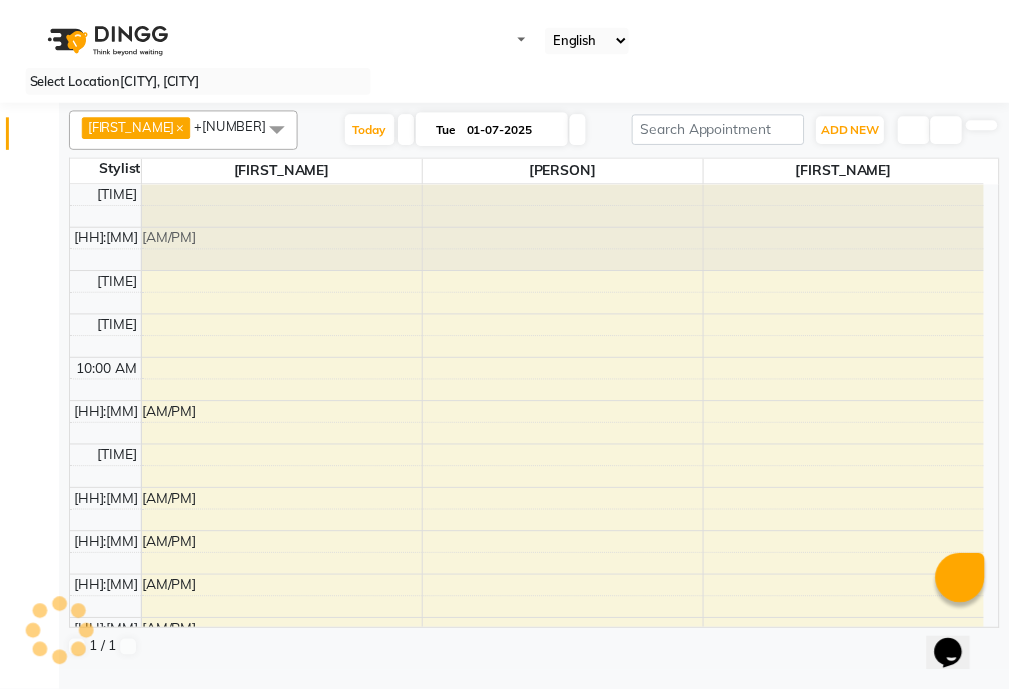 scroll, scrollTop: 0, scrollLeft: 0, axis: both 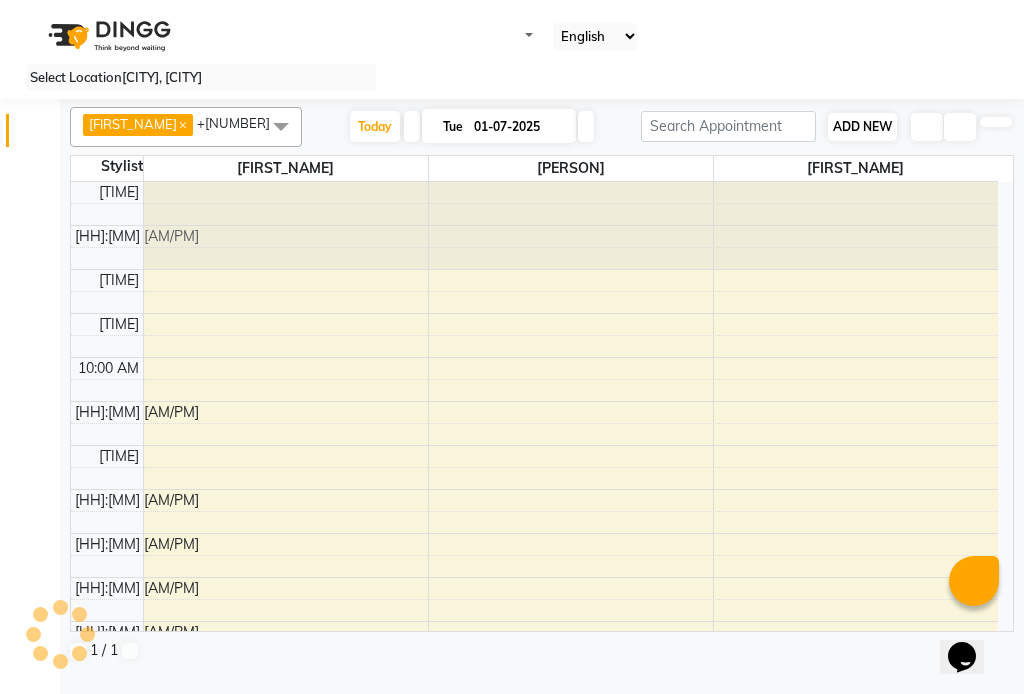 click on "ADD NEW" at bounding box center (862, 126) 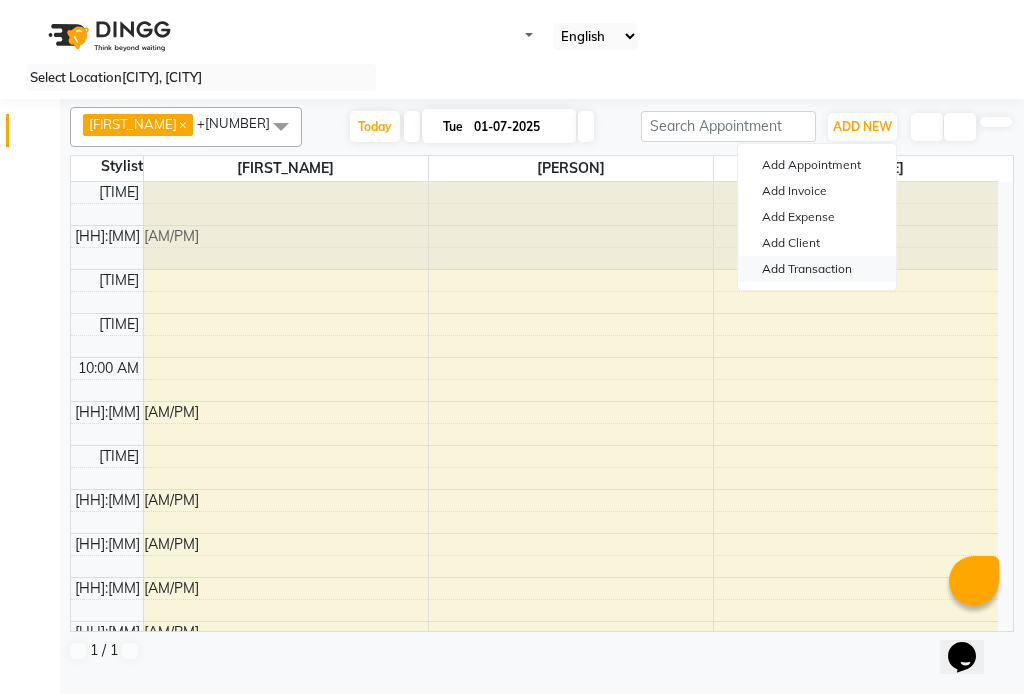click on "Add Transaction" at bounding box center (817, 269) 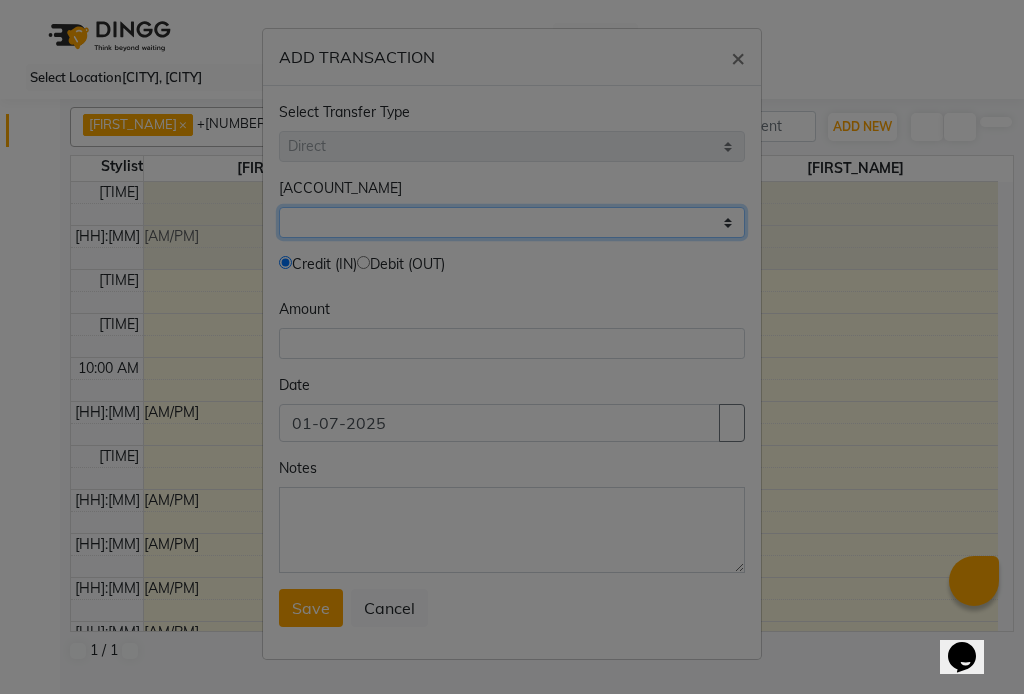 click on "Select Petty Cash" at bounding box center (512, 222) 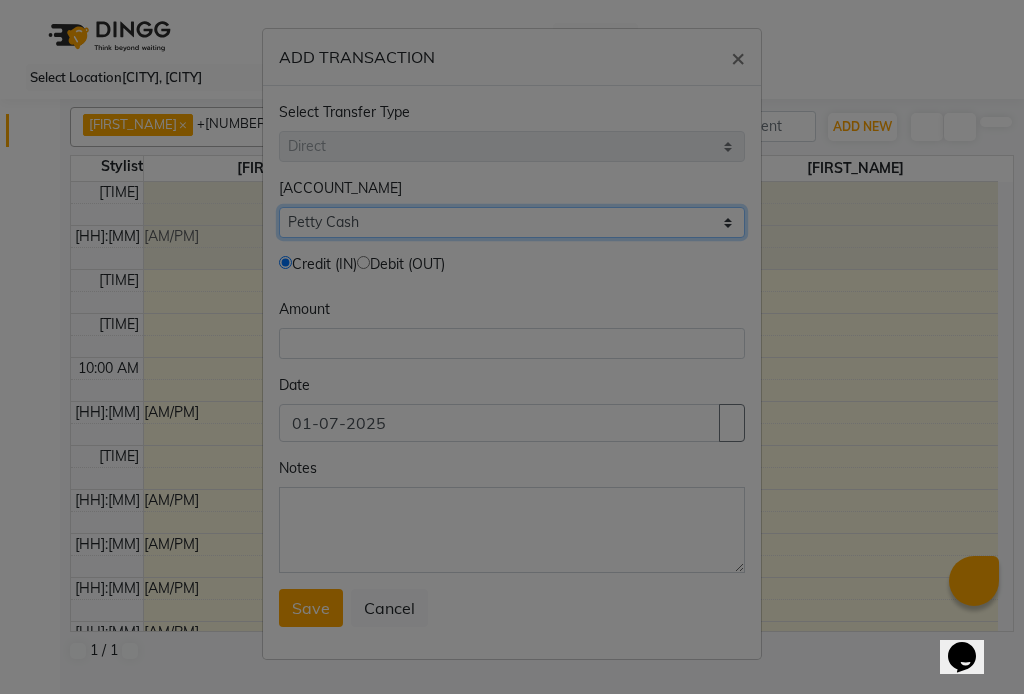 click on "Select Petty Cash" at bounding box center (512, 222) 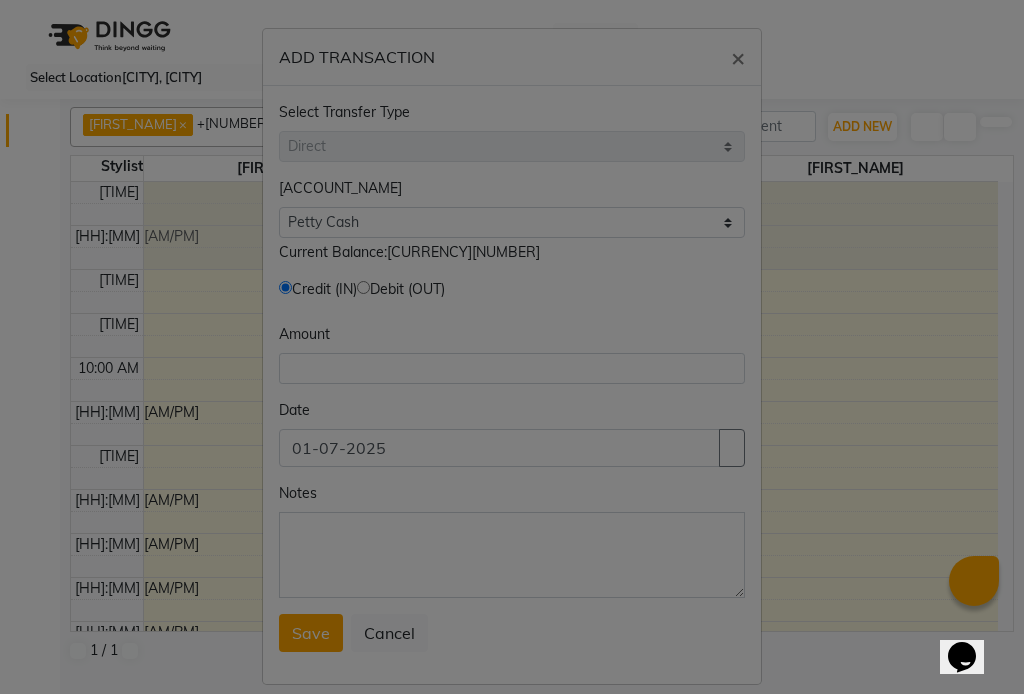 click at bounding box center (285, 287) 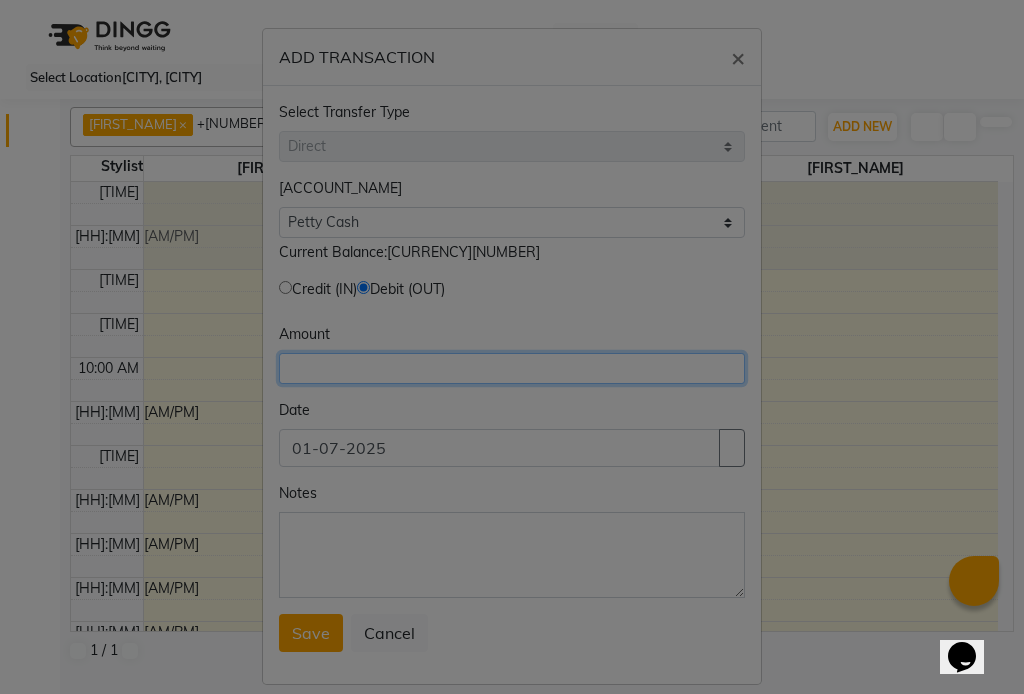 click at bounding box center [512, 368] 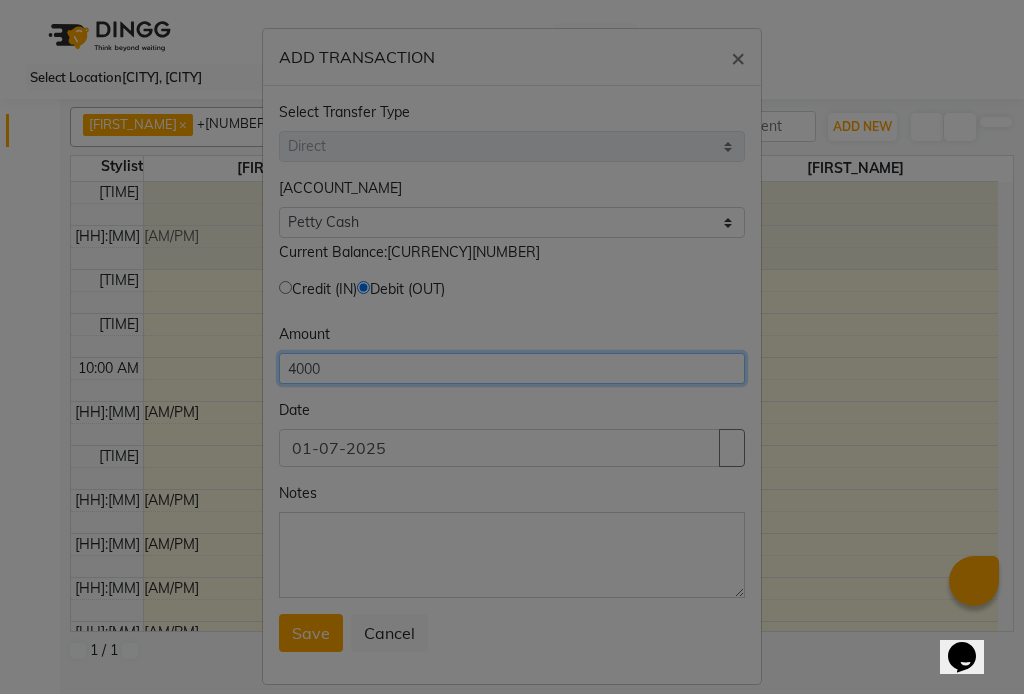 type on "4000" 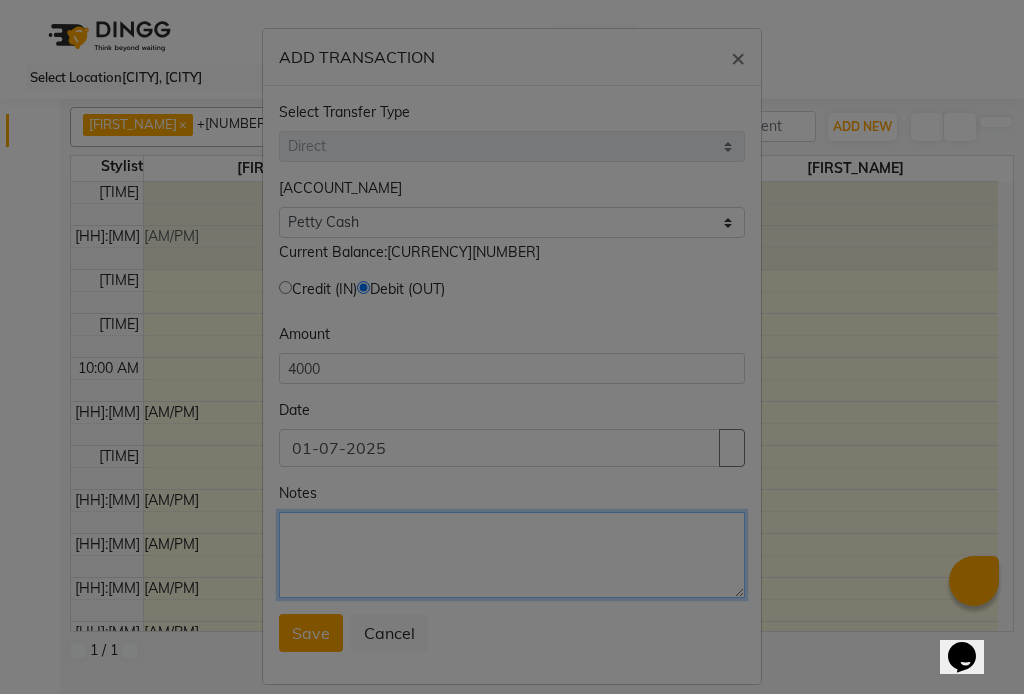 click on "Notes" at bounding box center [512, 555] 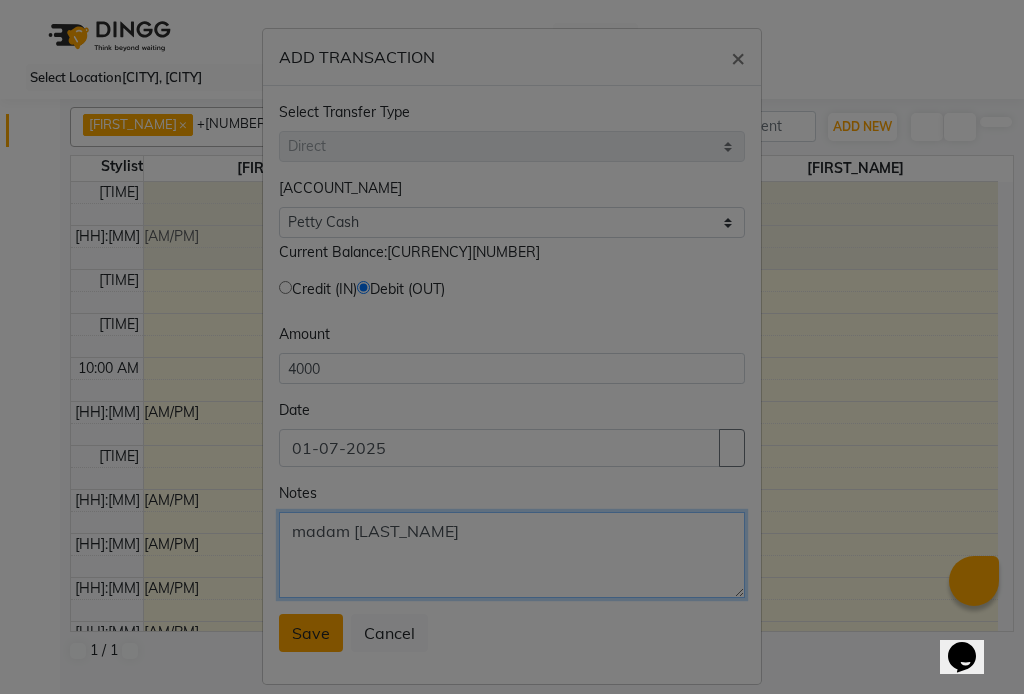 type on "madam [LAST_NAME]" 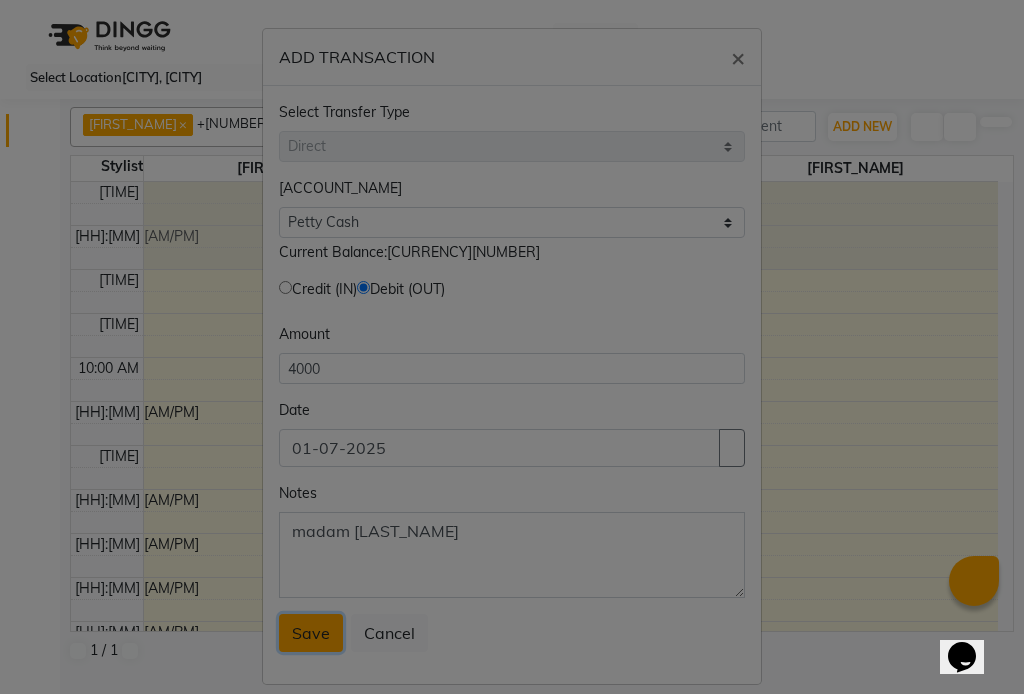 click on "Save" at bounding box center (311, 633) 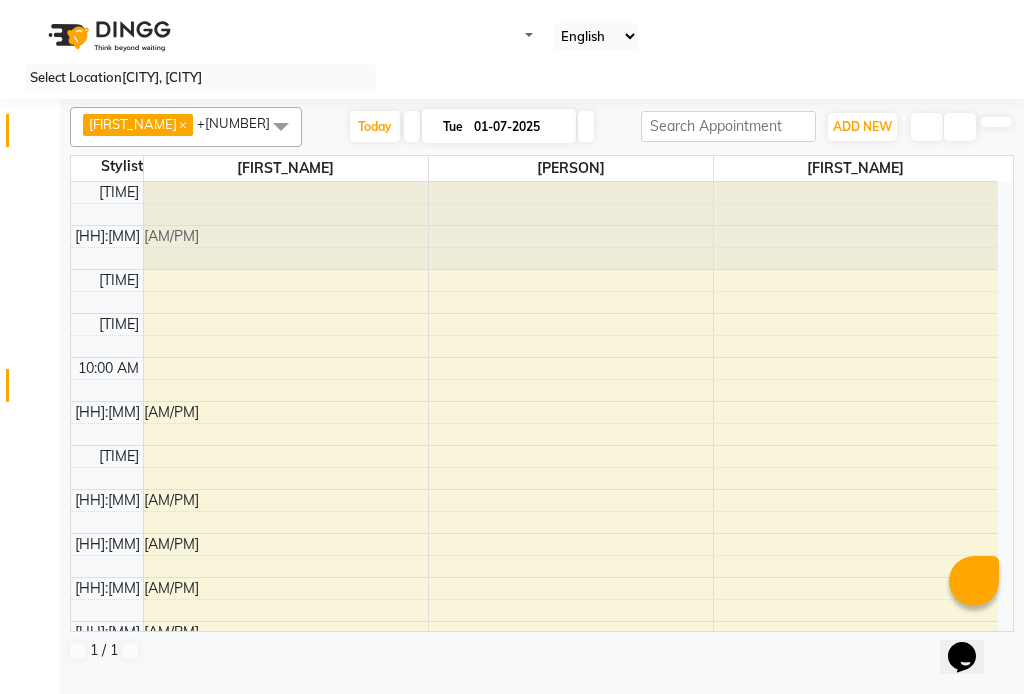 click at bounding box center (38, 390) 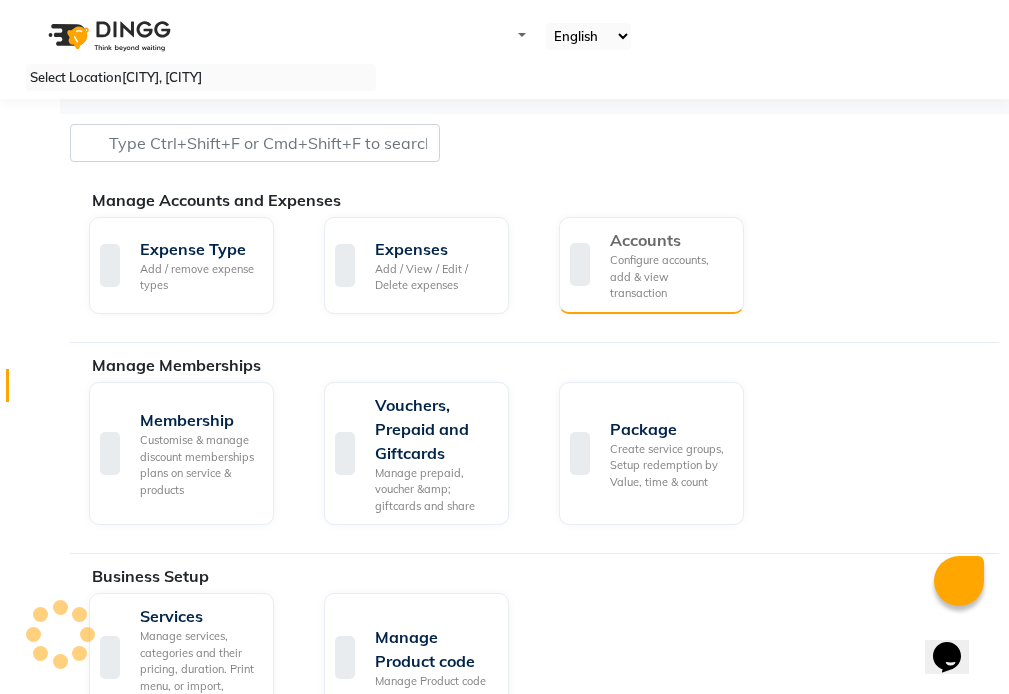 click on "Configure accounts, add & view transaction" at bounding box center (669, 277) 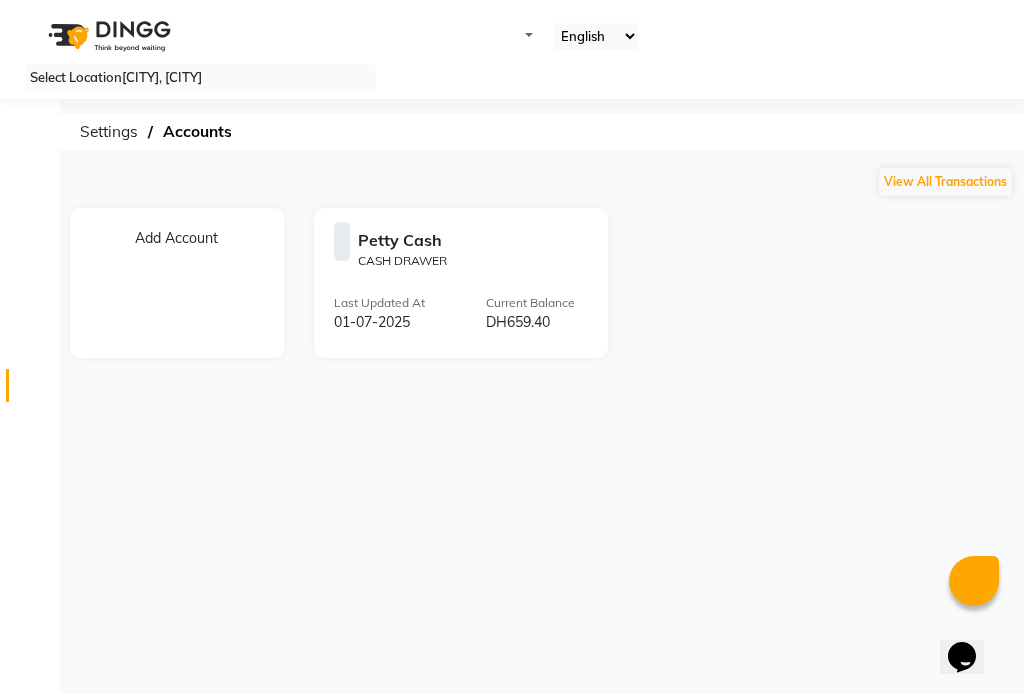 click at bounding box center (38, 390) 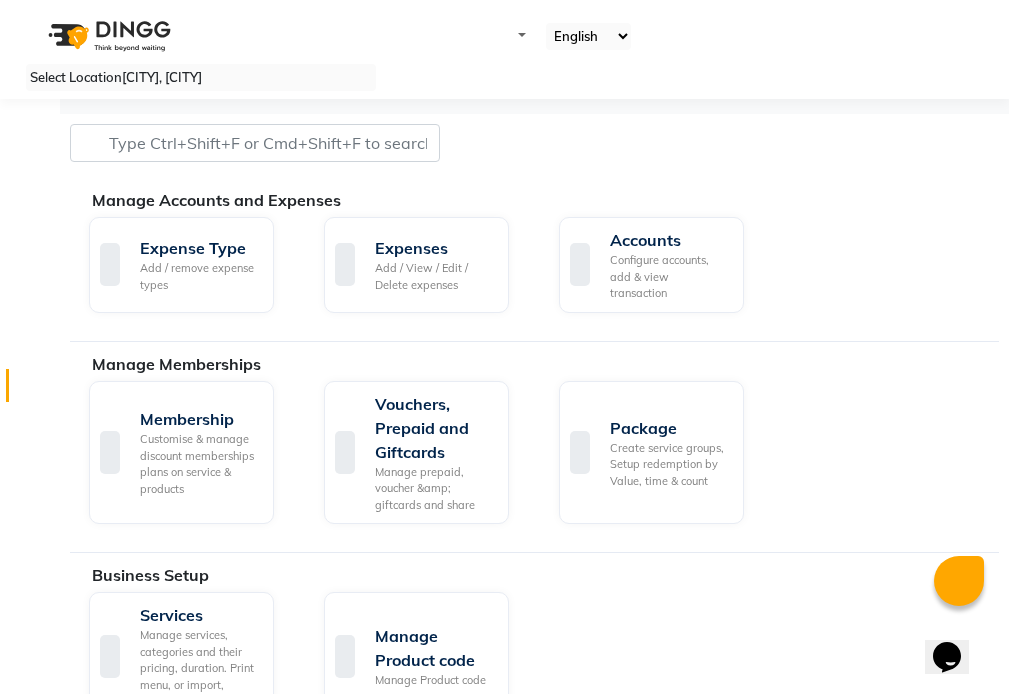 click on "Settings" at bounding box center [30, 385] 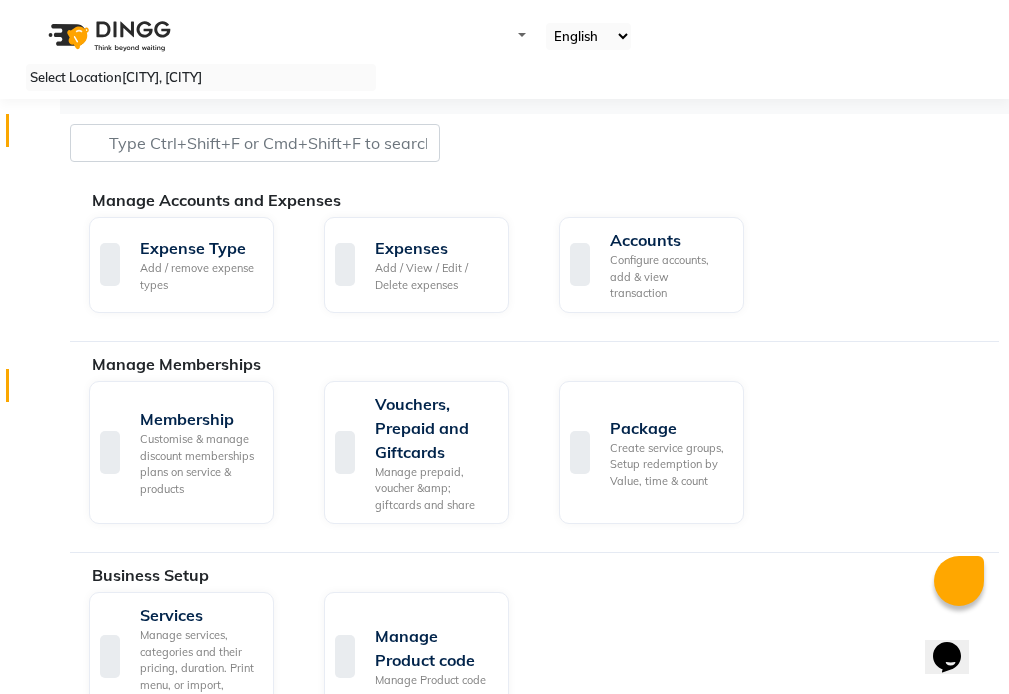 click at bounding box center (37, 135) 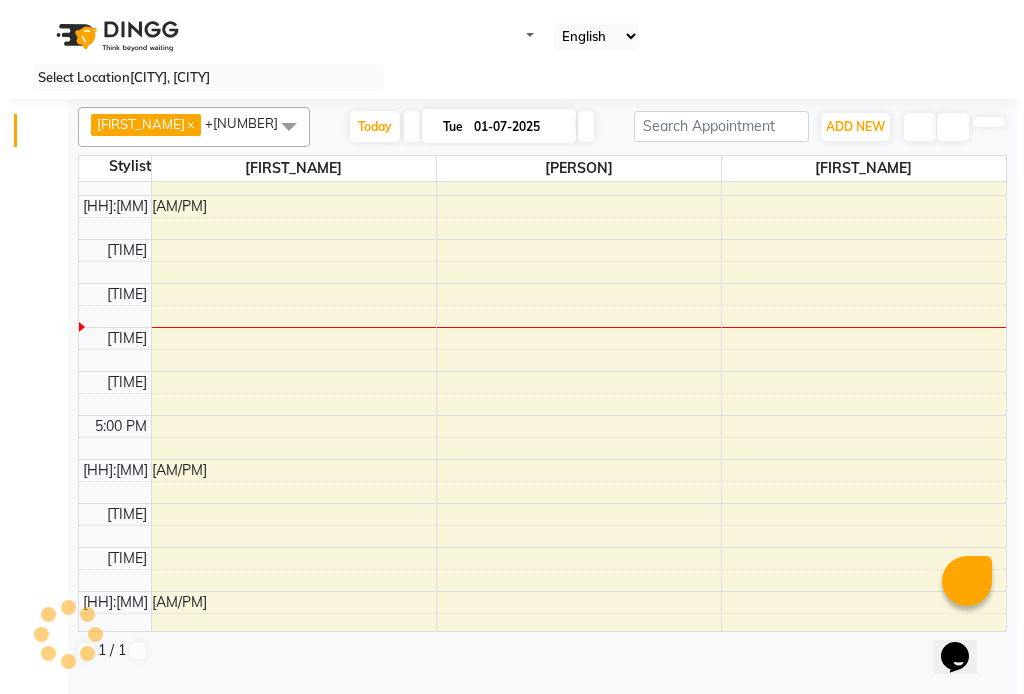 scroll, scrollTop: 0, scrollLeft: 0, axis: both 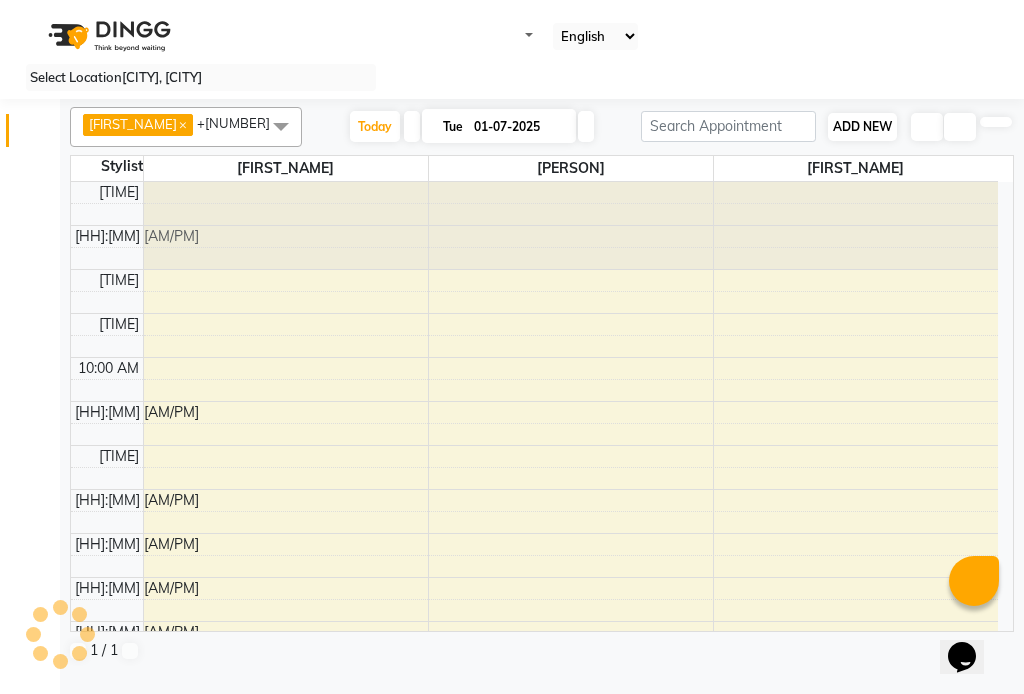 click on "ADD NEW" at bounding box center [862, 126] 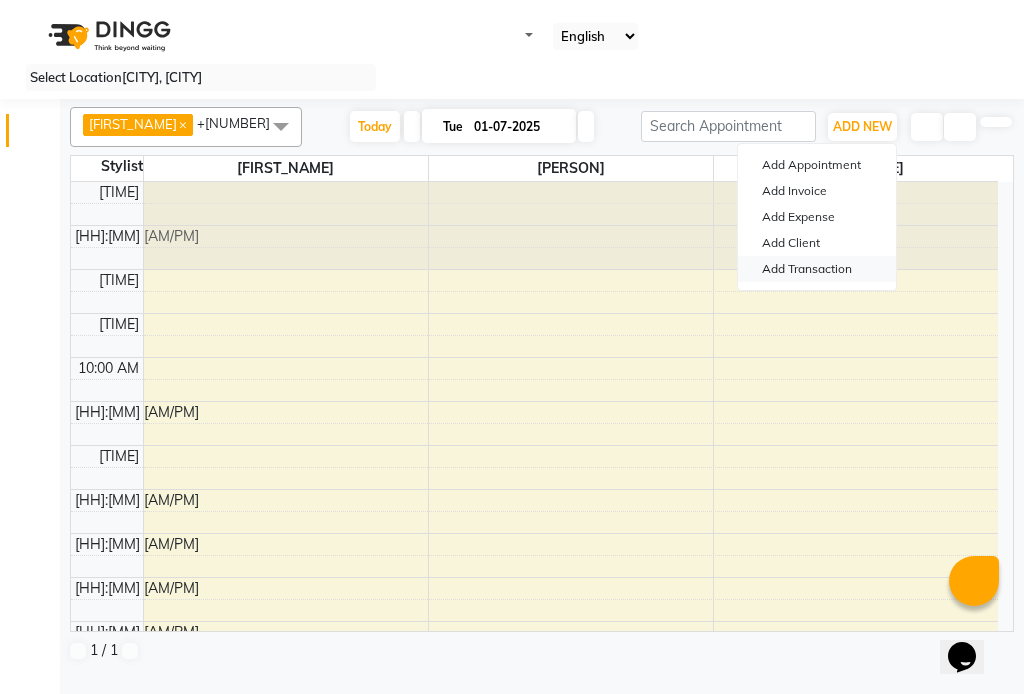 click on "Add Transaction" at bounding box center (817, 269) 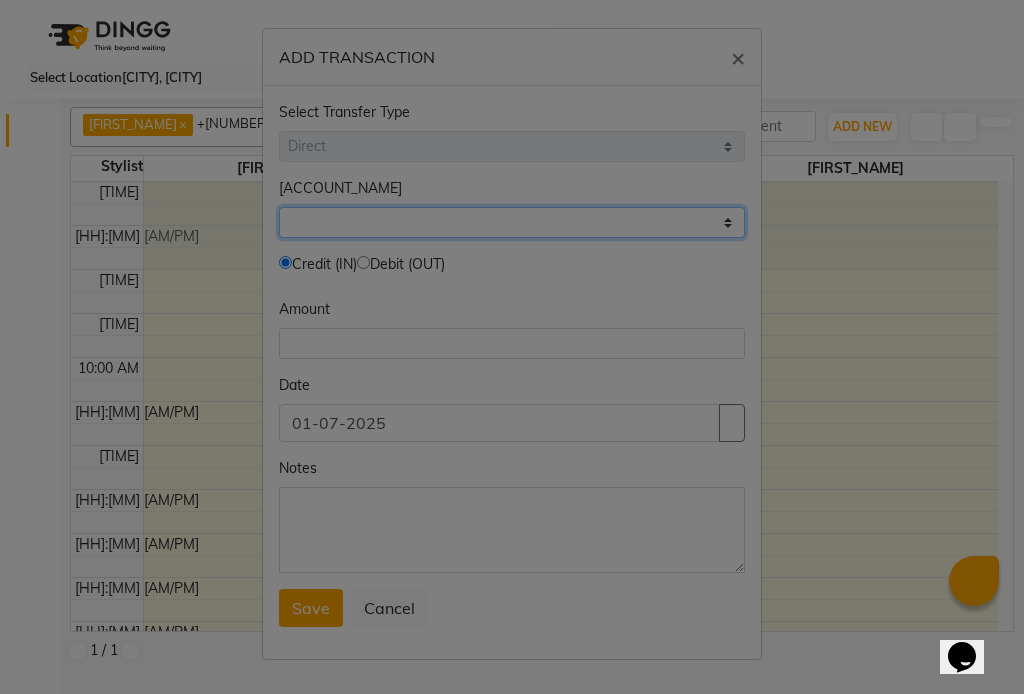 click on "Select Petty Cash" at bounding box center [512, 222] 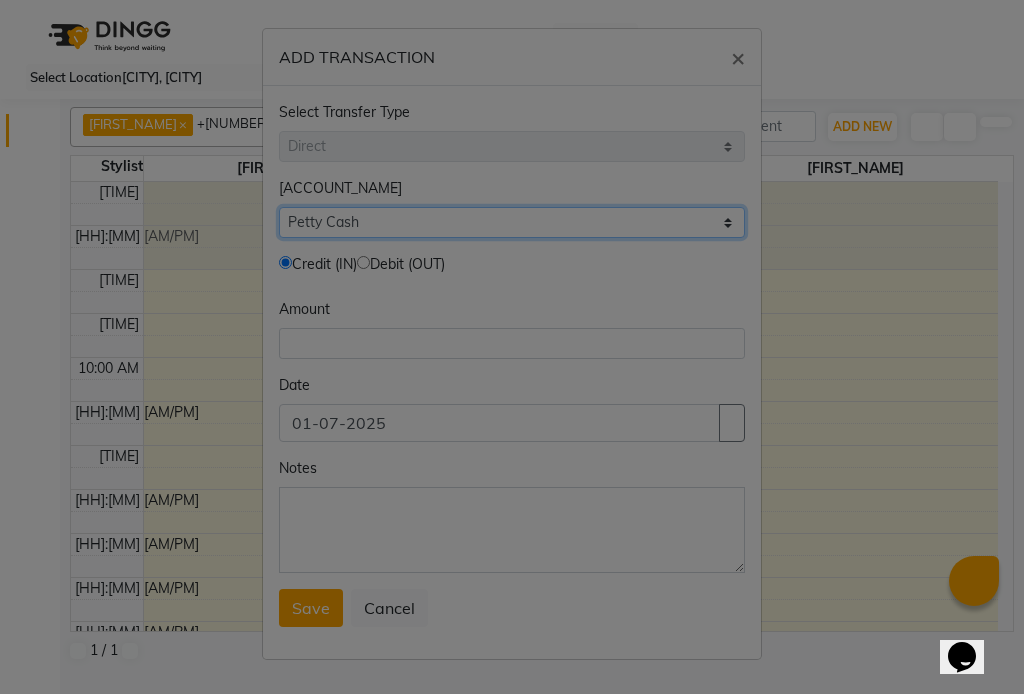 click on "Select Petty Cash" at bounding box center (512, 222) 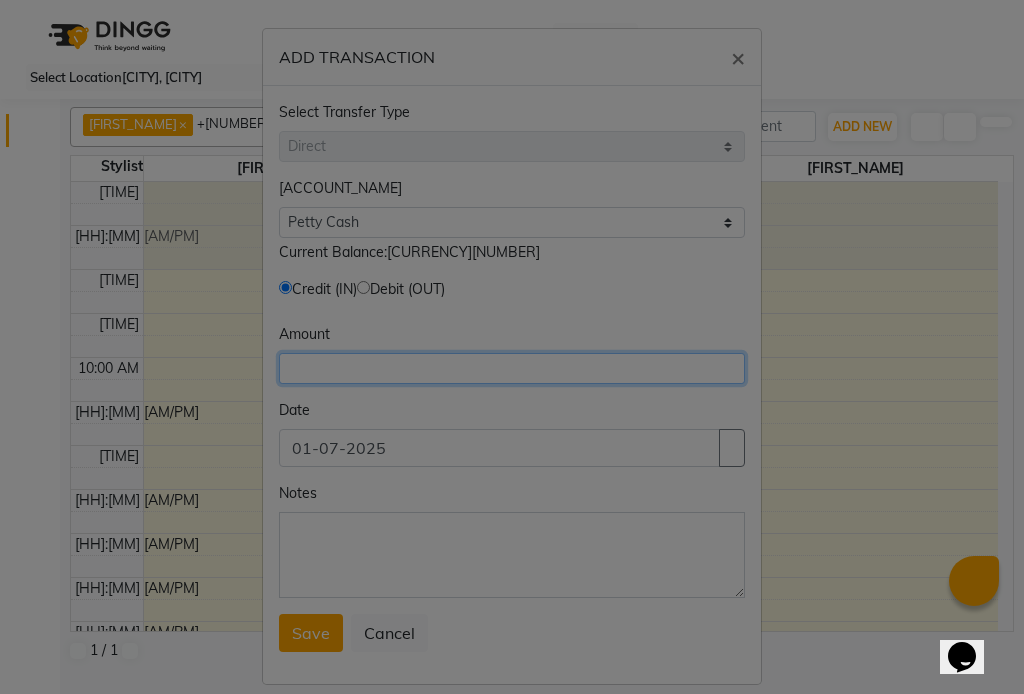click at bounding box center (512, 368) 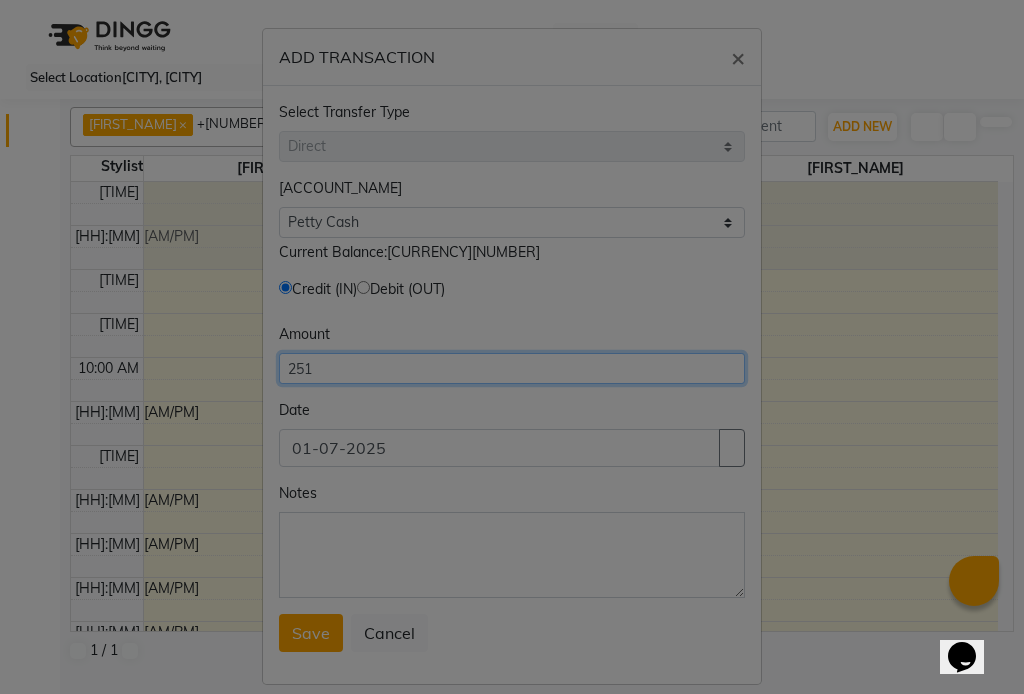 type on "251" 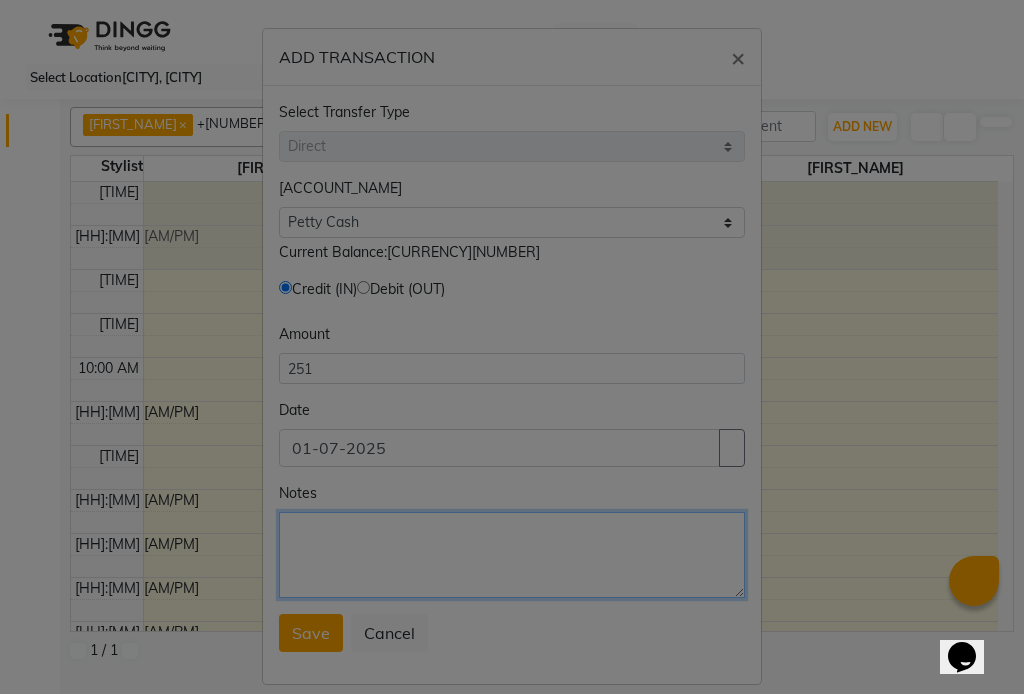 click on "Notes" at bounding box center (512, 555) 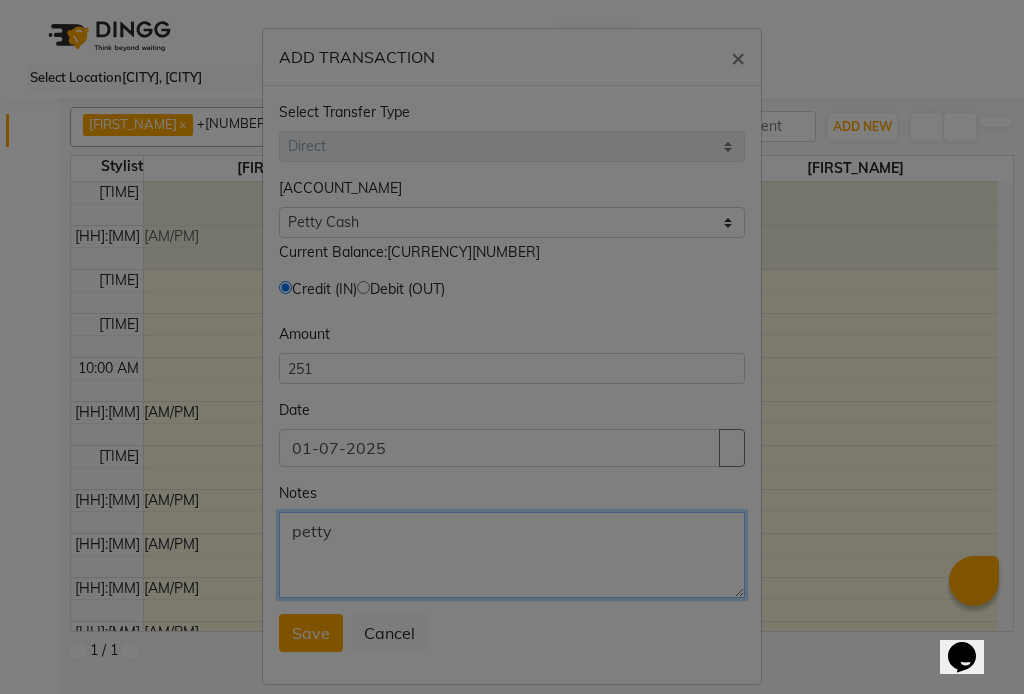 click on "petty" at bounding box center (512, 555) 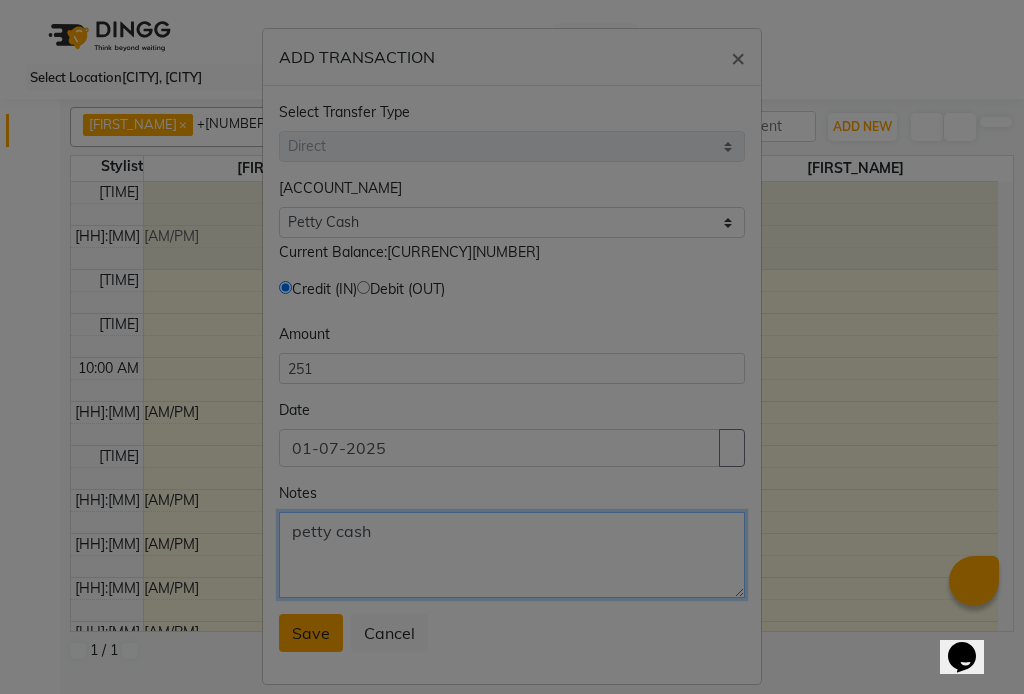 type on "petty cash" 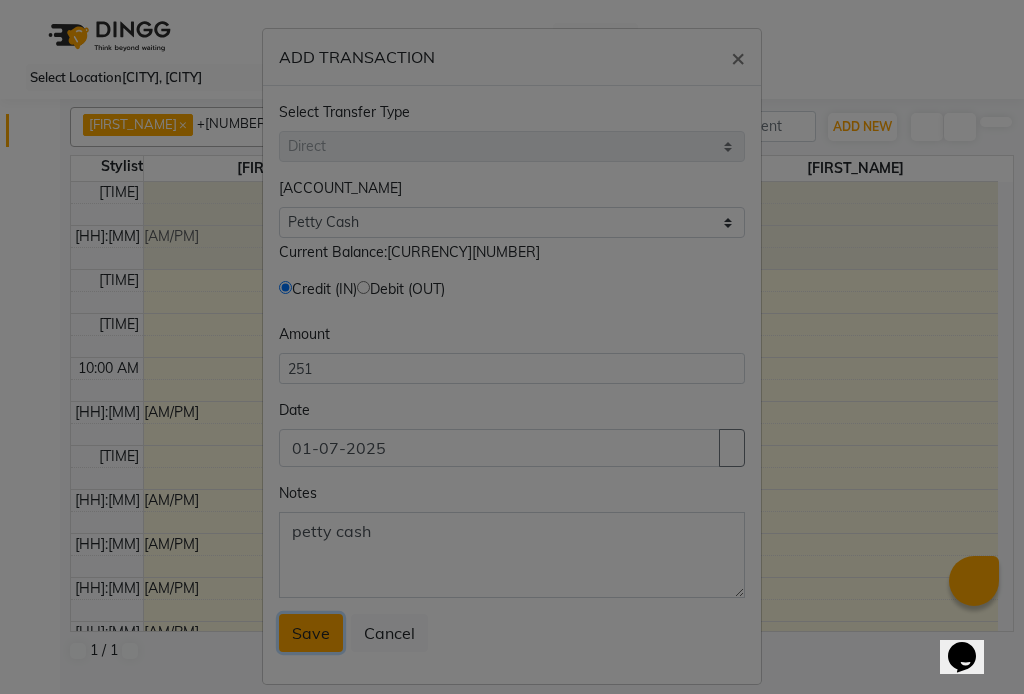 click on "Save" at bounding box center [311, 633] 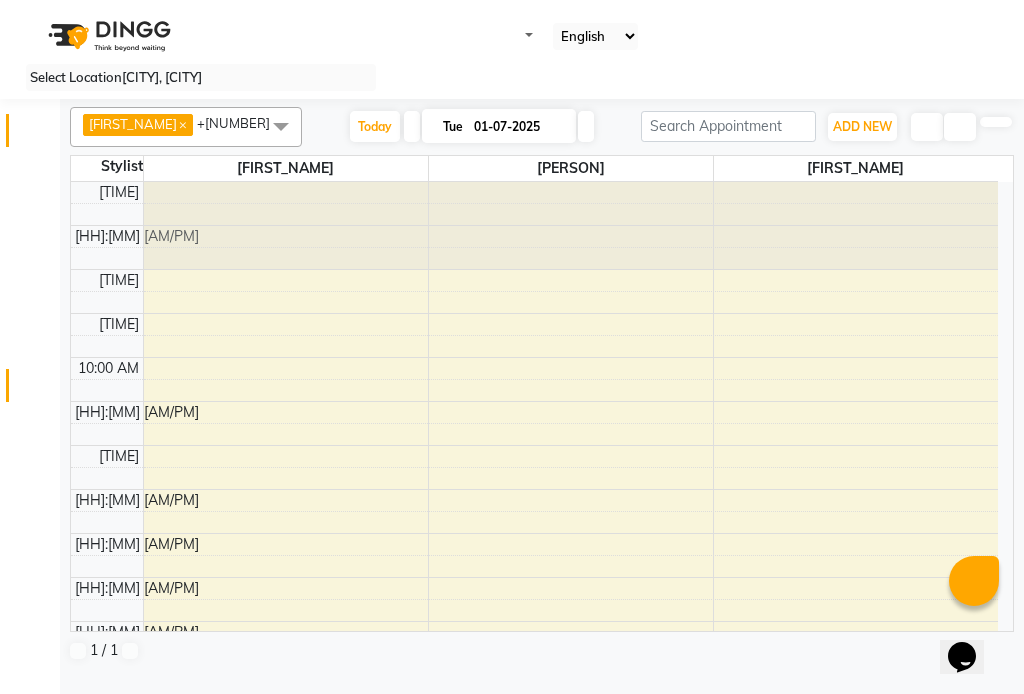 click at bounding box center (38, 390) 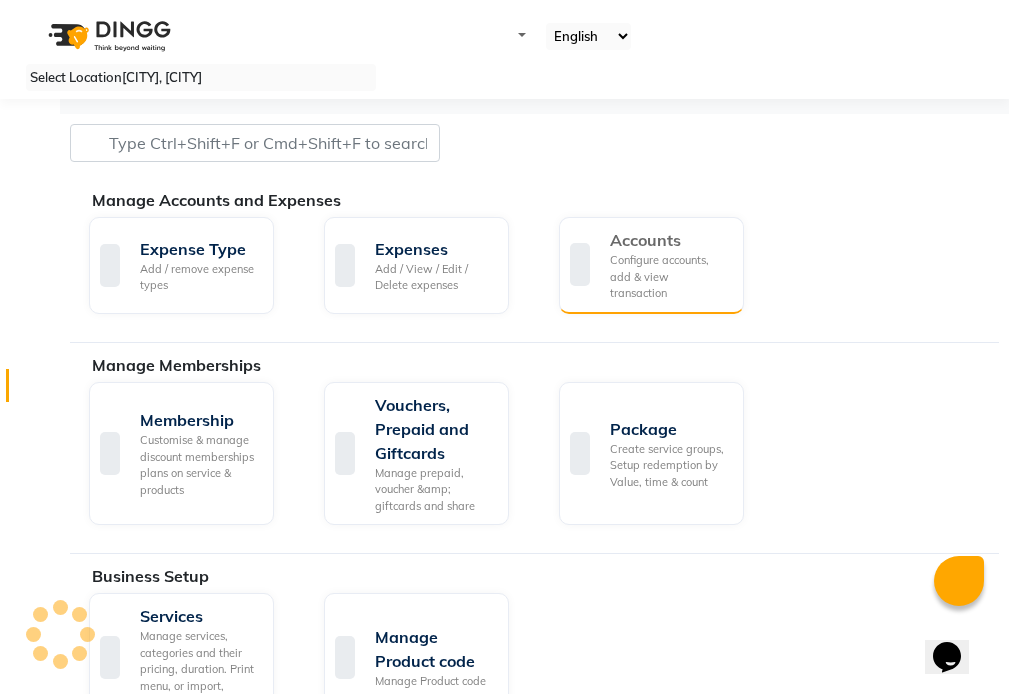 click on "Configure accounts, add & view transaction" at bounding box center (669, 277) 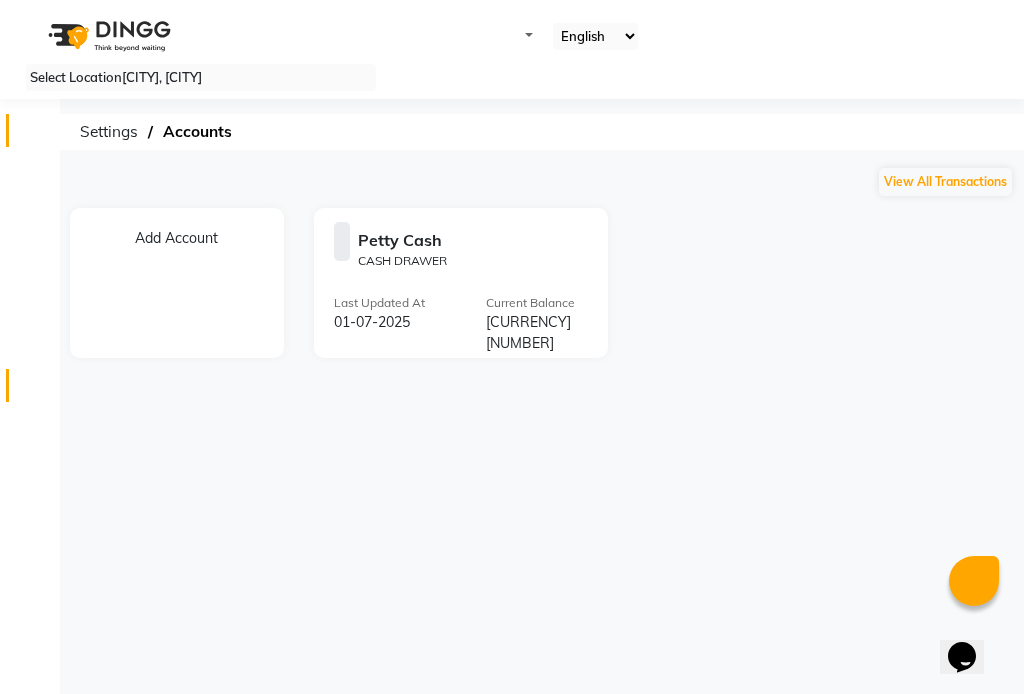 click at bounding box center [38, 135] 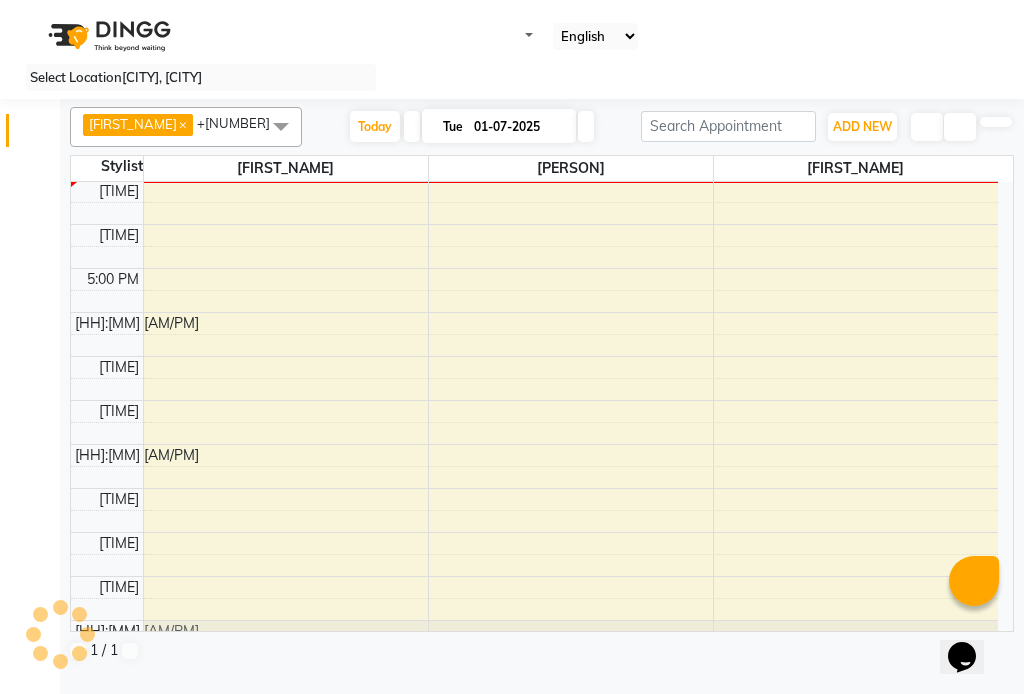 scroll, scrollTop: 705, scrollLeft: 0, axis: vertical 